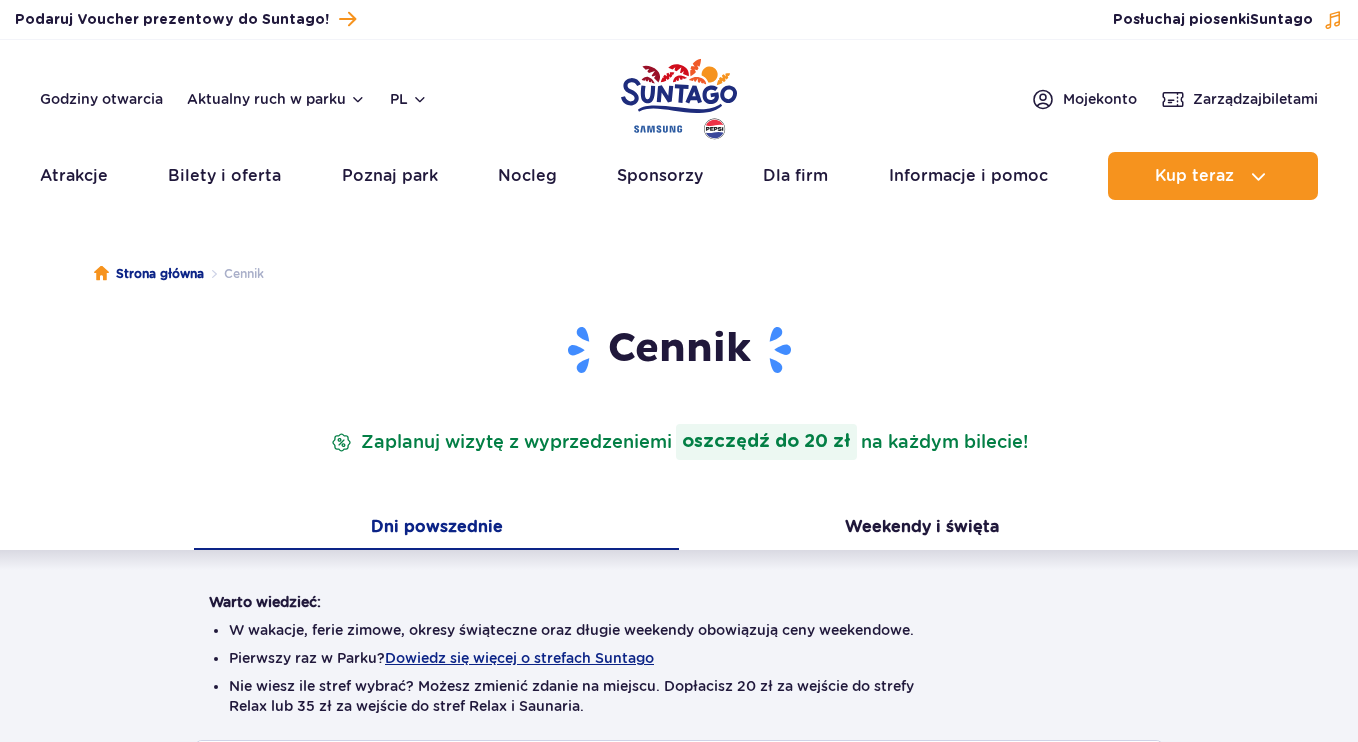 scroll, scrollTop: 0, scrollLeft: 0, axis: both 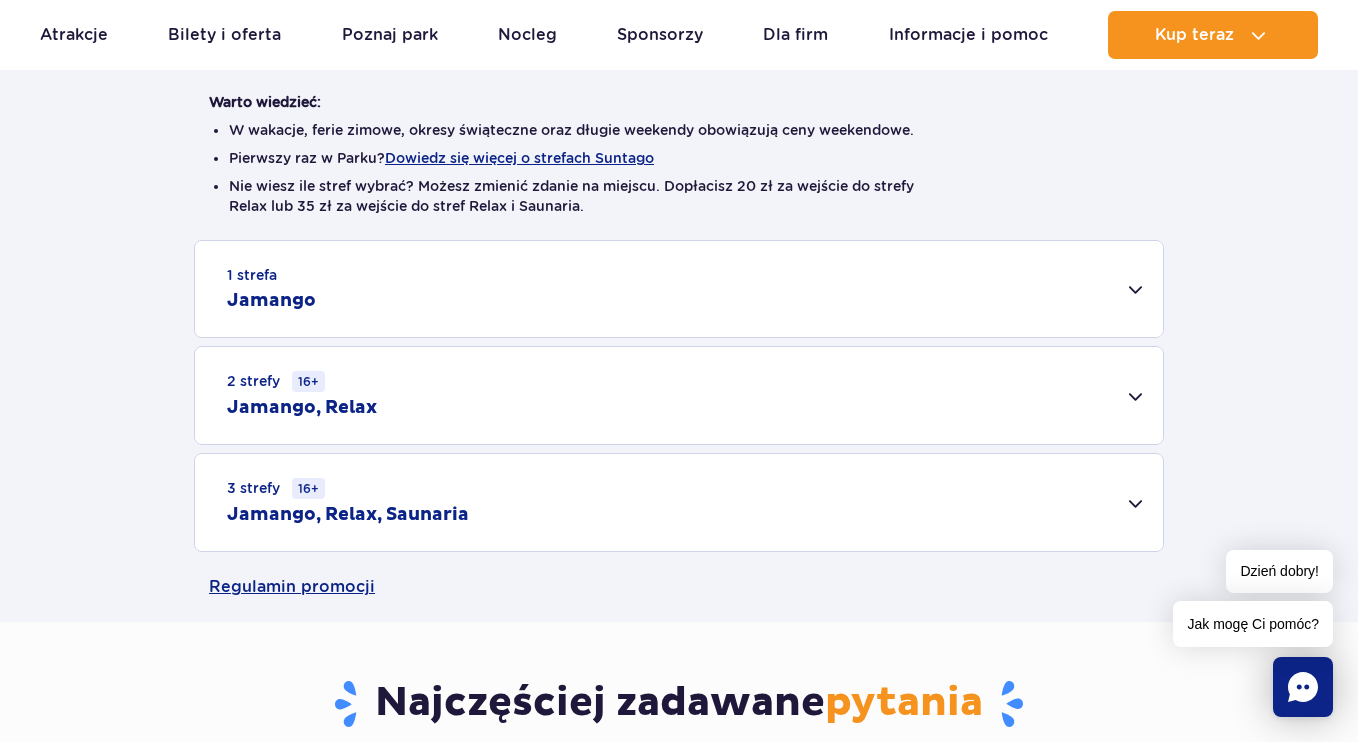 click on "3 strefy  16+
Jamango, Relax, Saunaria" at bounding box center (679, 502) 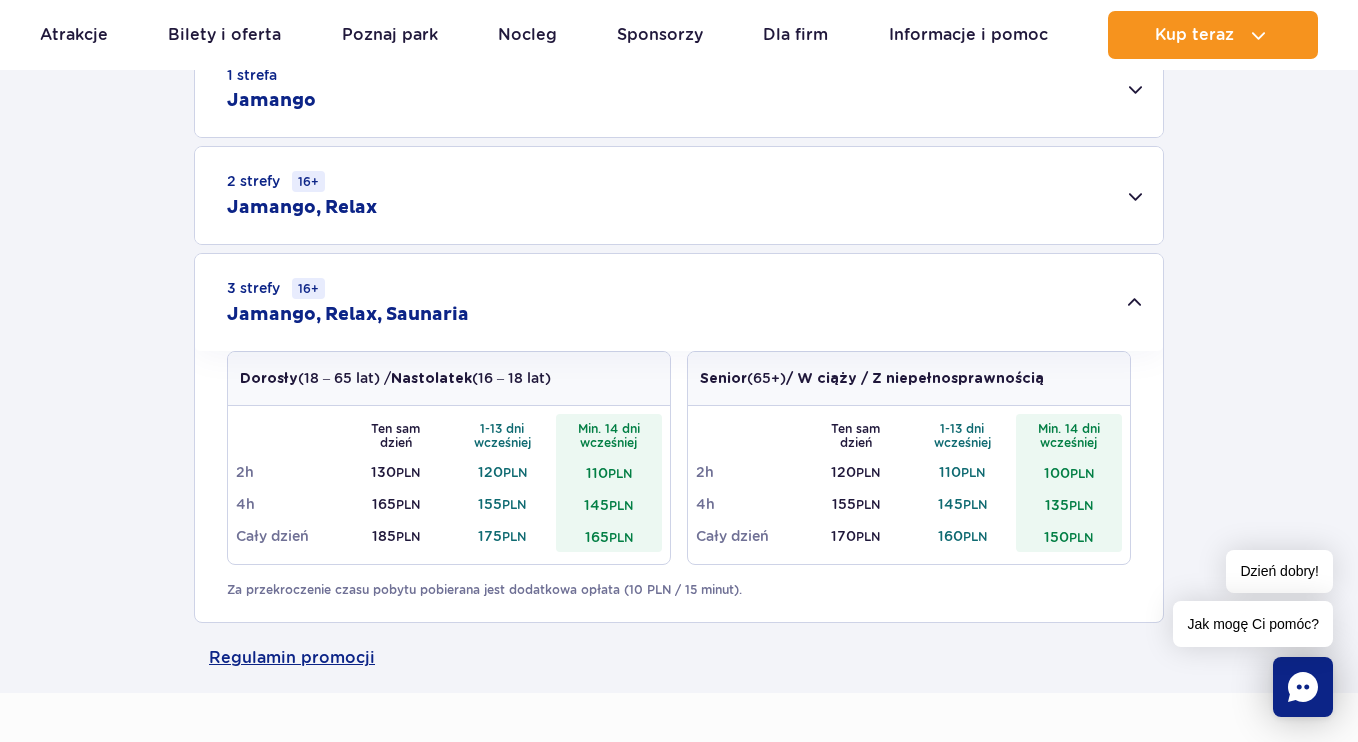 scroll, scrollTop: 800, scrollLeft: 0, axis: vertical 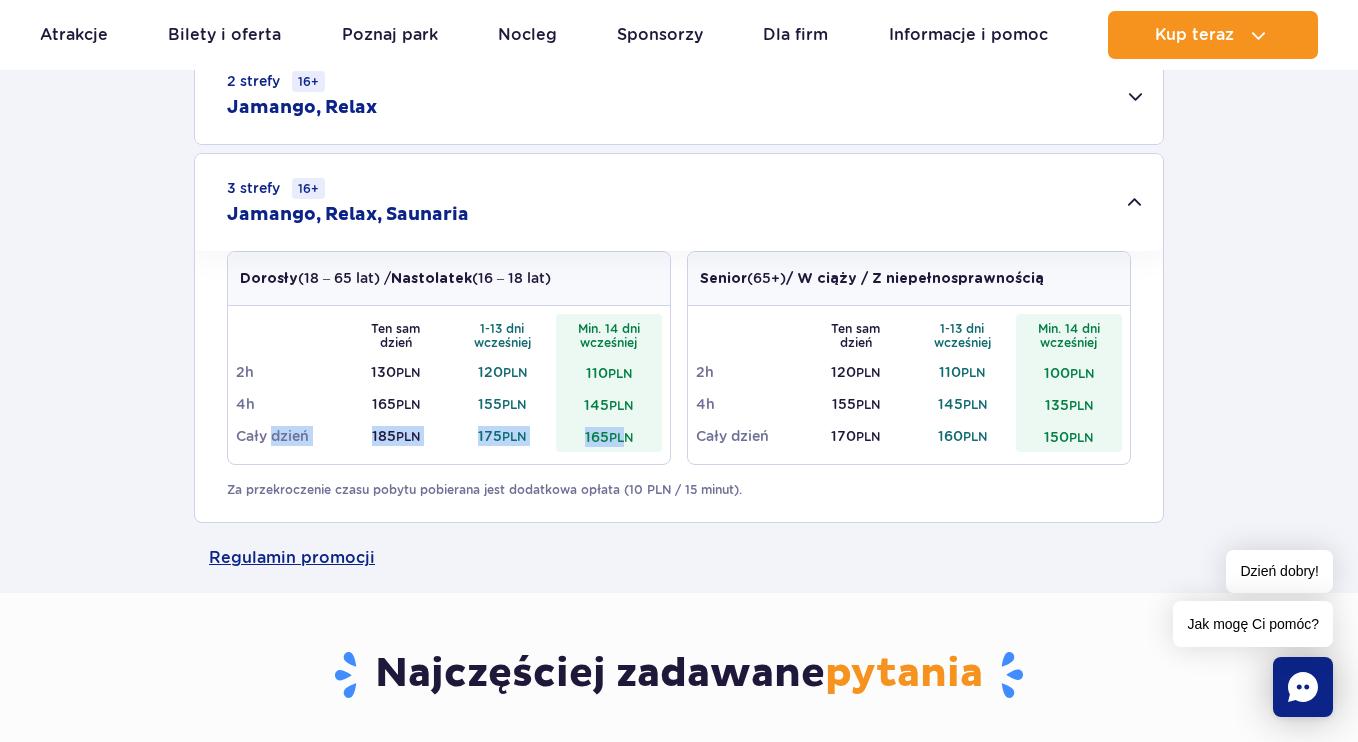 drag, startPoint x: 276, startPoint y: 431, endPoint x: 626, endPoint y: 425, distance: 350.05142 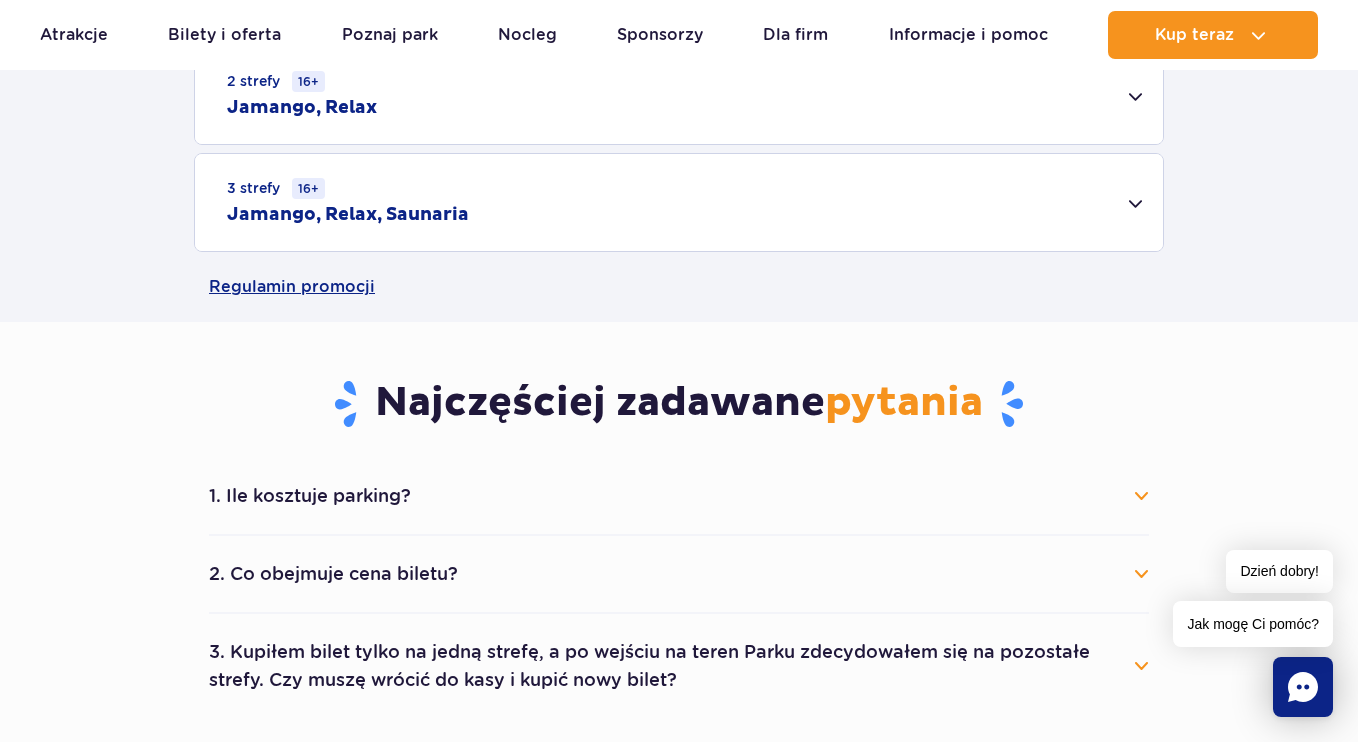 click on "3 strefy  16+
Jamango, Relax, Saunaria" at bounding box center (679, 202) 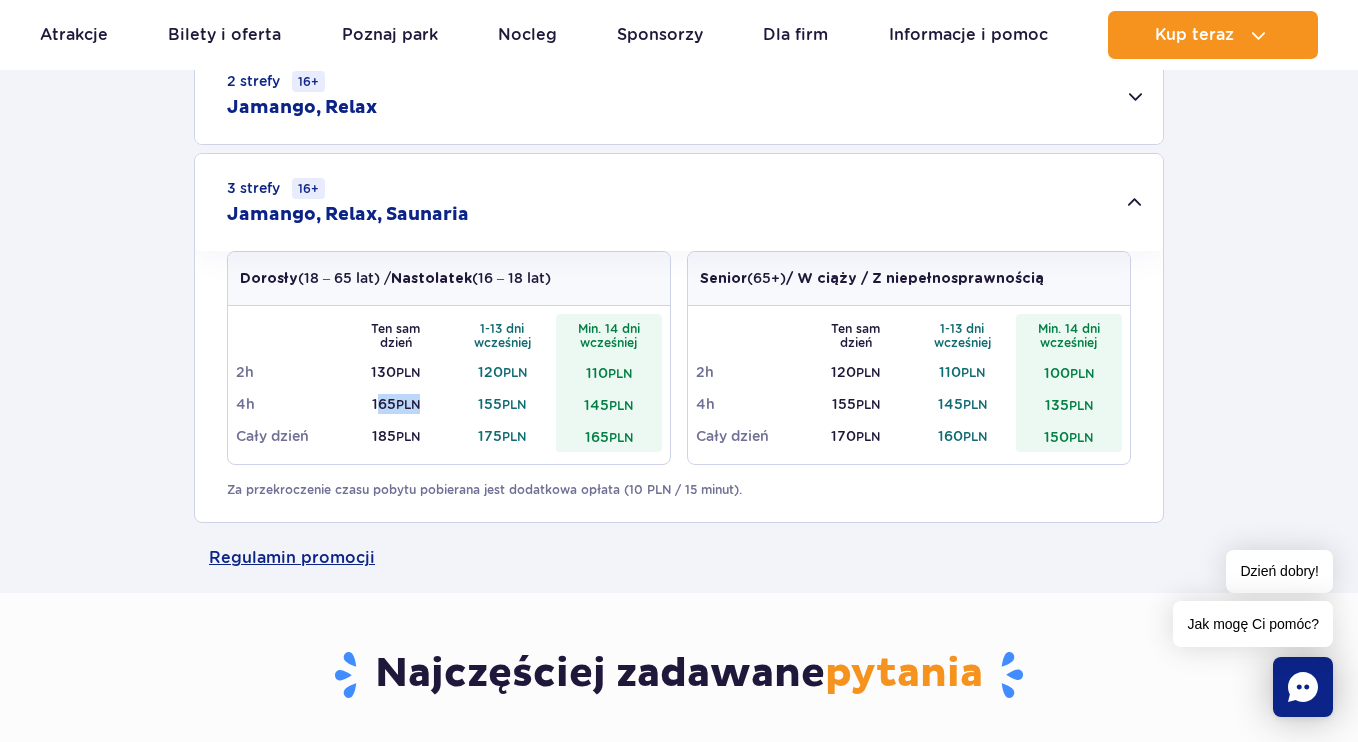 drag, startPoint x: 373, startPoint y: 401, endPoint x: 427, endPoint y: 399, distance: 54.037025 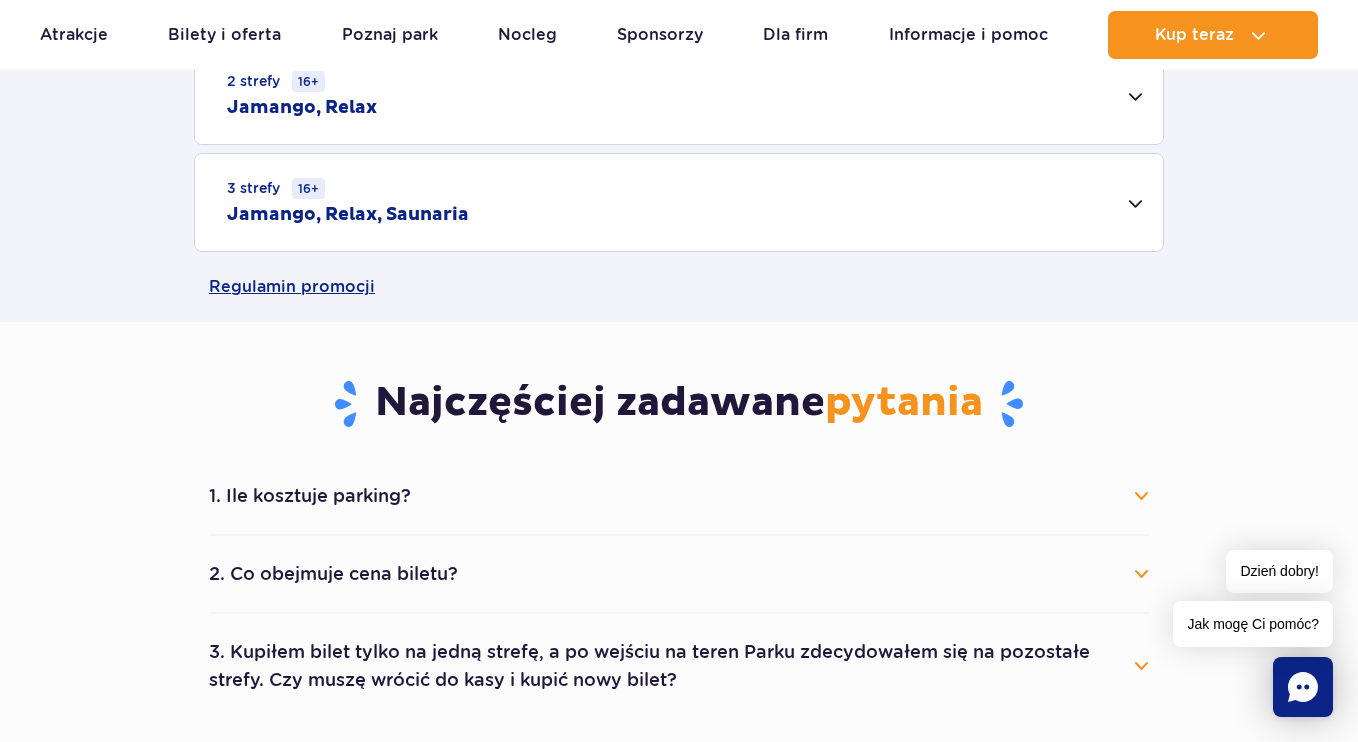 click on "1. Ile kosztuje parking?" at bounding box center (679, 496) 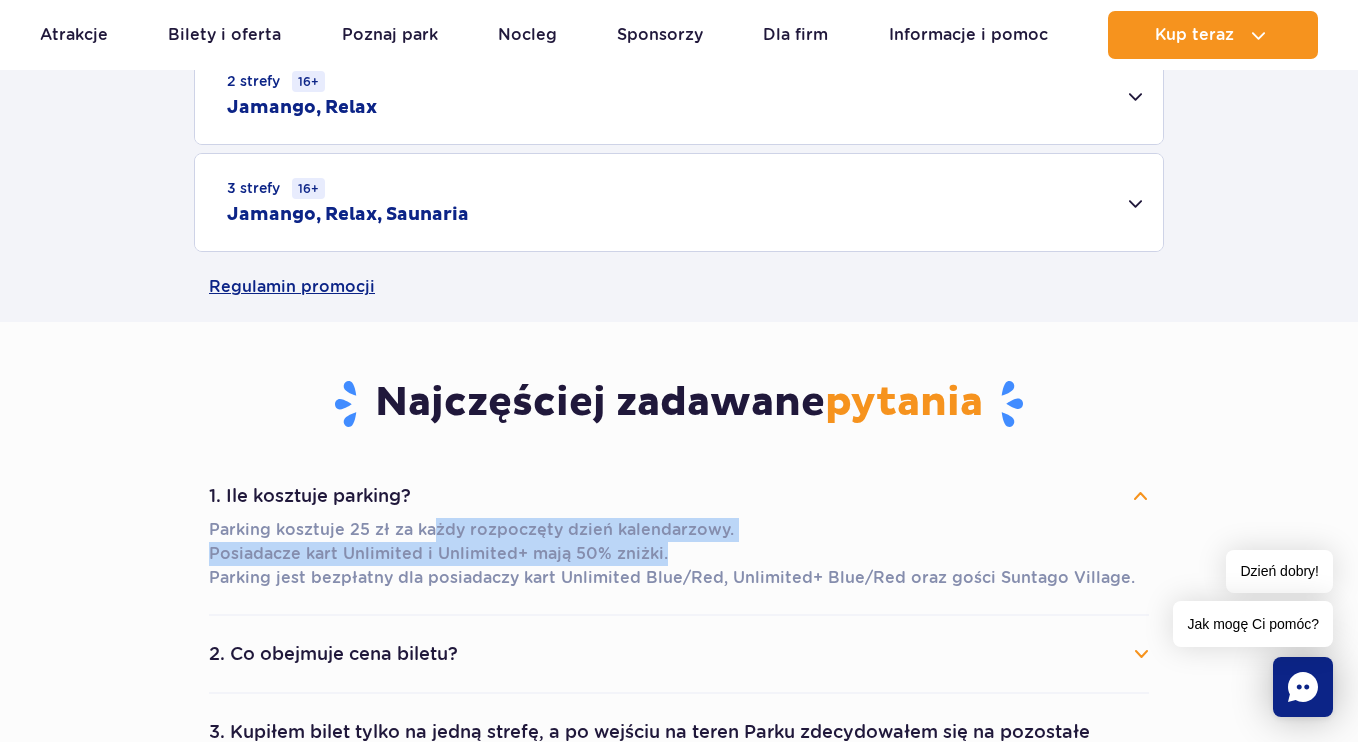 drag, startPoint x: 432, startPoint y: 522, endPoint x: 768, endPoint y: 551, distance: 337.24918 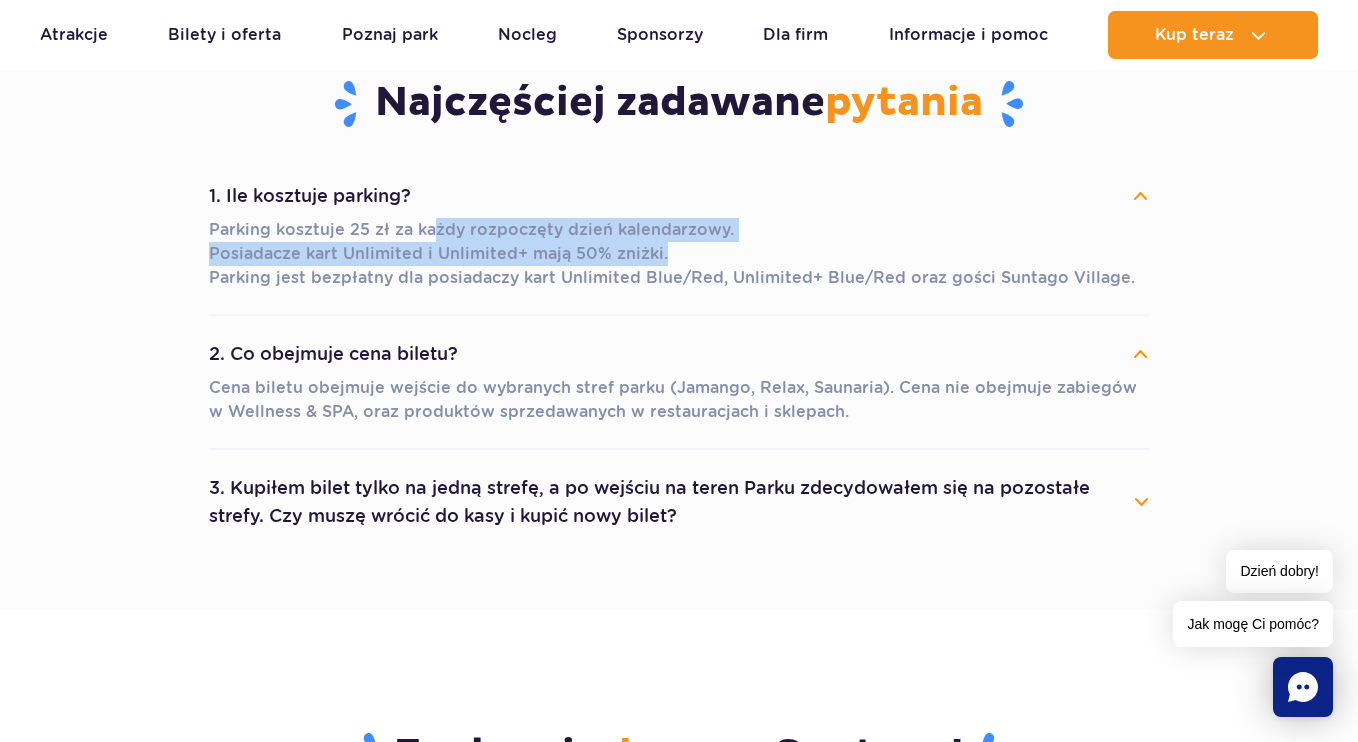 scroll, scrollTop: 1200, scrollLeft: 0, axis: vertical 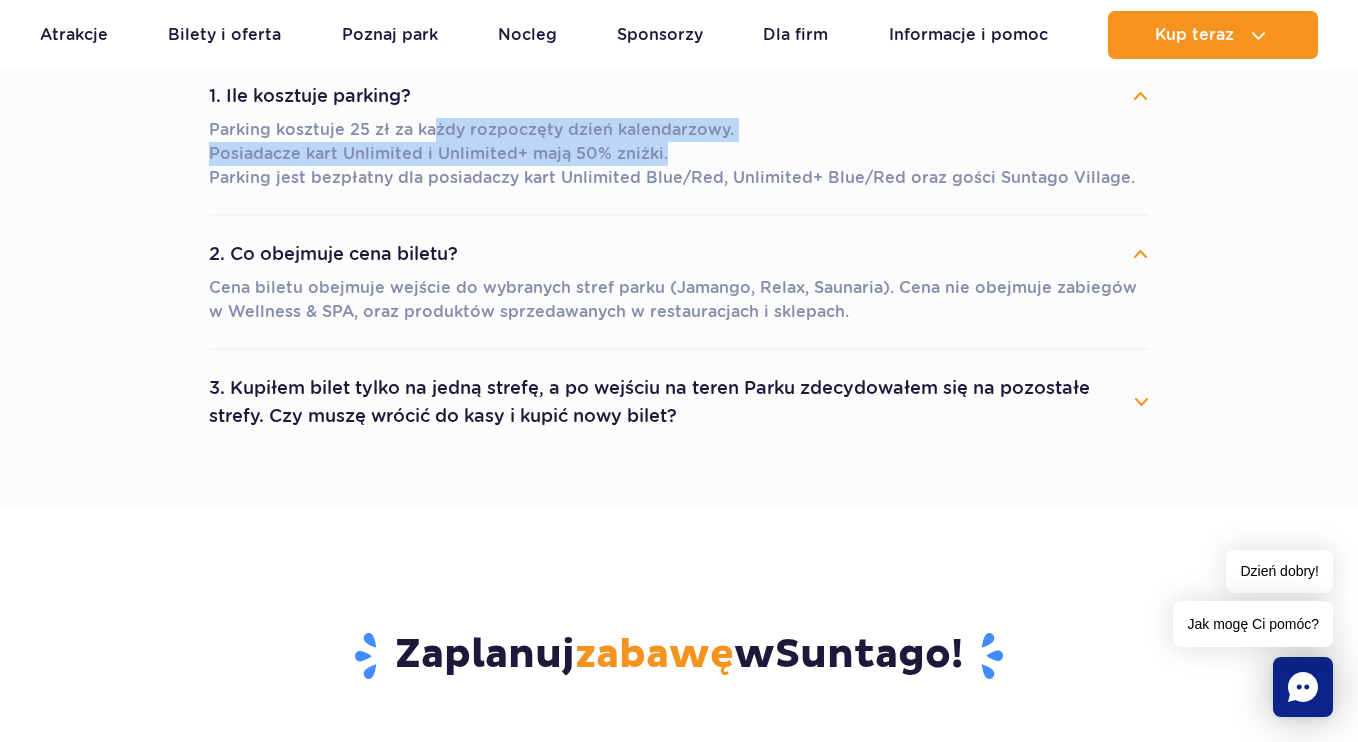 click on "3. Kupiłem bilet tylko na jedną strefę, a po wejściu na teren Parku zdecydowałem się na pozostałe strefy. Czy muszę wrócić do kasy i kupić nowy bilet?" at bounding box center (679, 402) 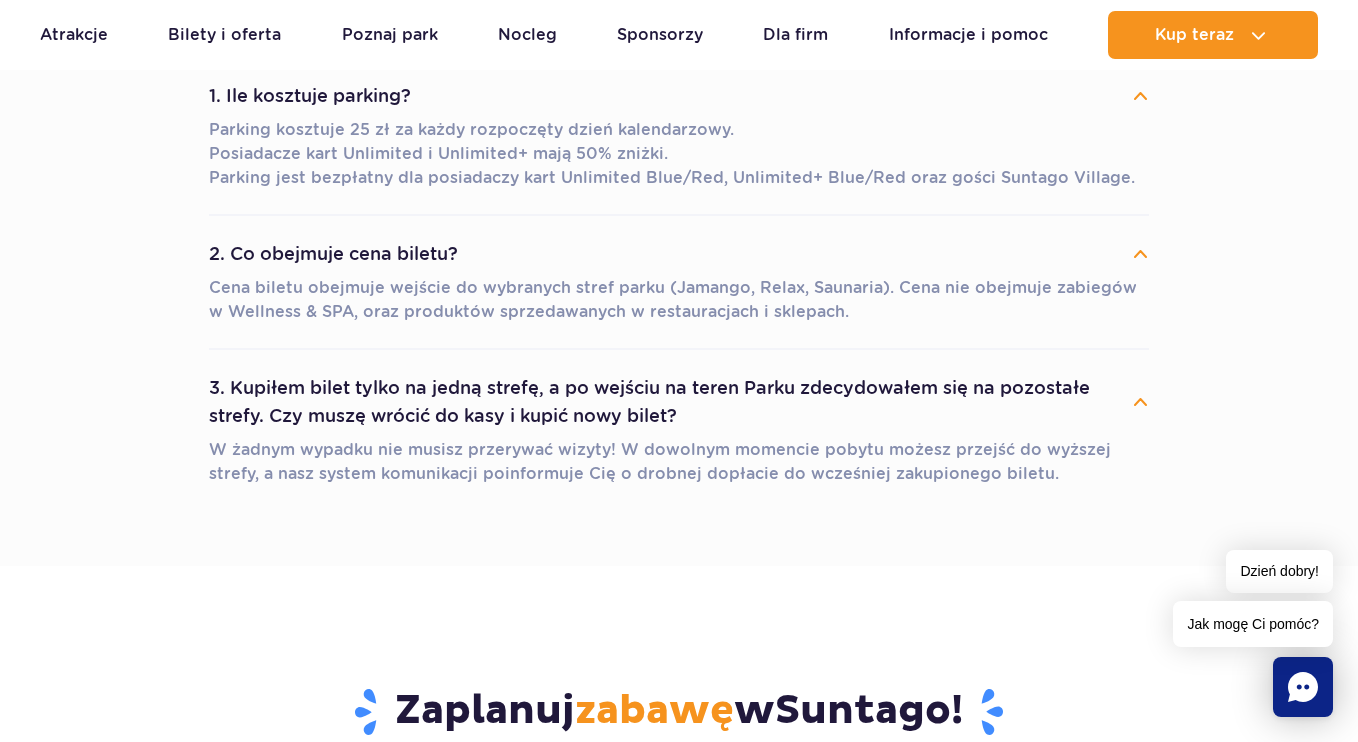 click on "1. Ile kosztuje parking?
Parking kosztuje 25 zł za każdy rozpoczęty dzień kalendarzowy.  Posiadacze kart Unlimited i Unlimited+ mają 50% zniżki.  Parking jest bezpłatny dla posiadaczy kart Unlimited Blue/Red, Unlimited+ Blue/Red oraz gości Suntago Village.
2. Co obejmuje cena biletu?
Cena biletu obejmuje wejście do wybranych stref parku (Jamango, Relax, Saunaria). Cena nie obejmuje zabiegów w Wellness & SPA, oraz produktów sprzedawanych w restauracjach i sklepach.
3. Kupiłem bilet tylko na jedną strefę, a po wejściu na teren Parku zdecydowałem się na pozostałe strefy. Czy muszę wrócić do kasy i kupić nowy bilet?" at bounding box center [679, 284] 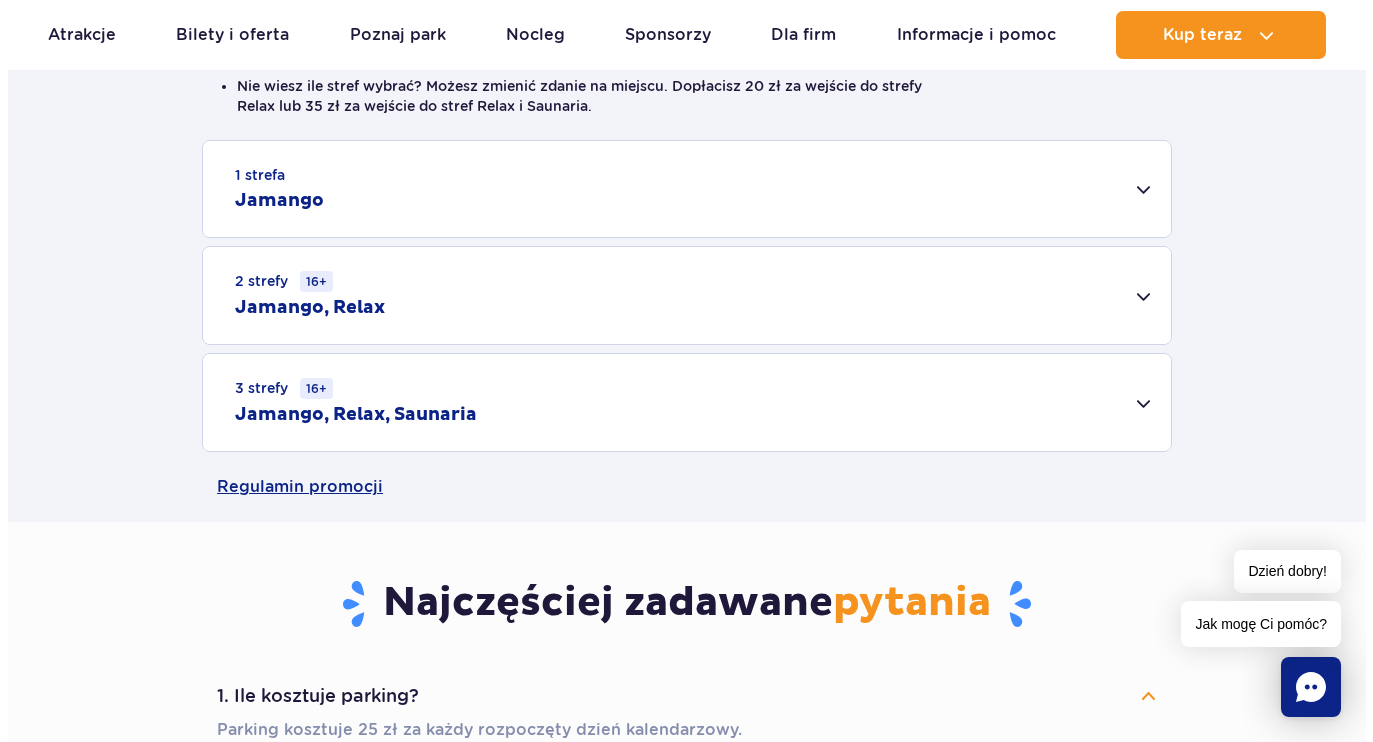 scroll, scrollTop: 200, scrollLeft: 0, axis: vertical 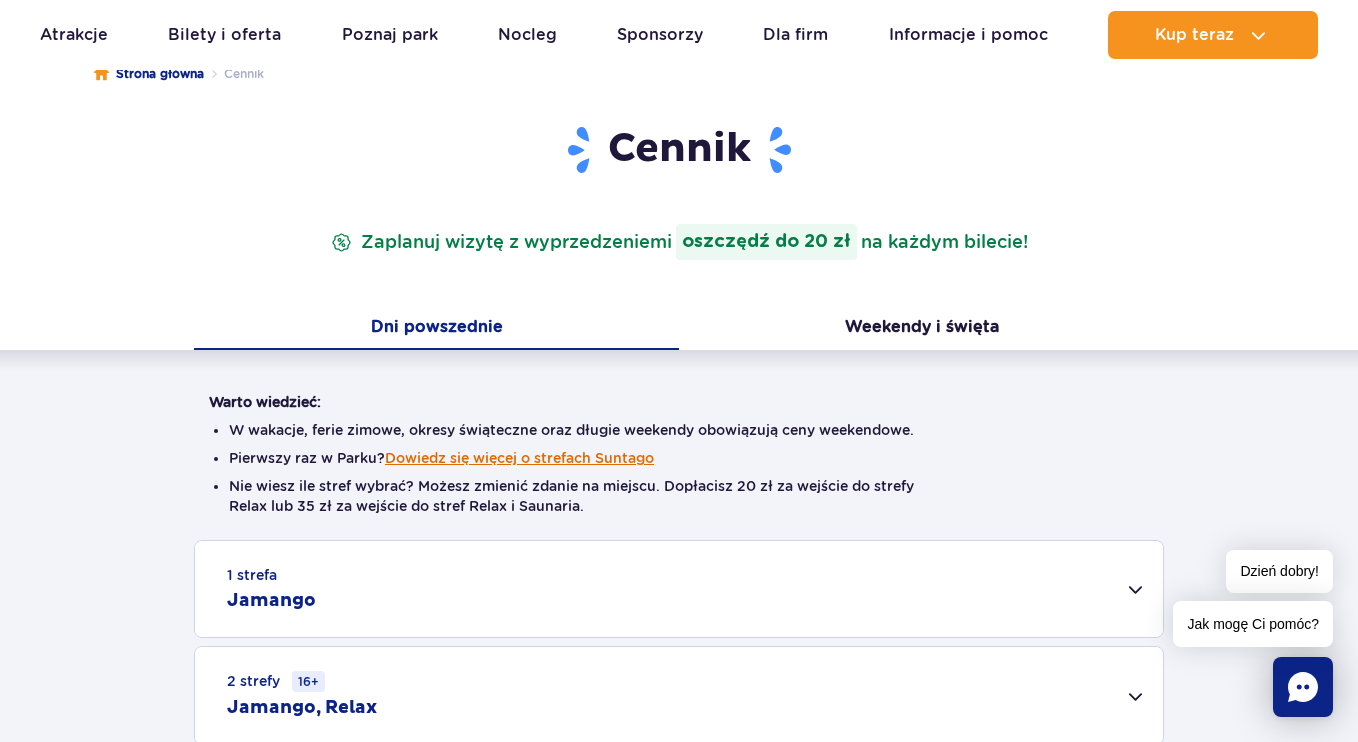 click on "Dowiedz się więcej o strefach Suntago" at bounding box center (519, 458) 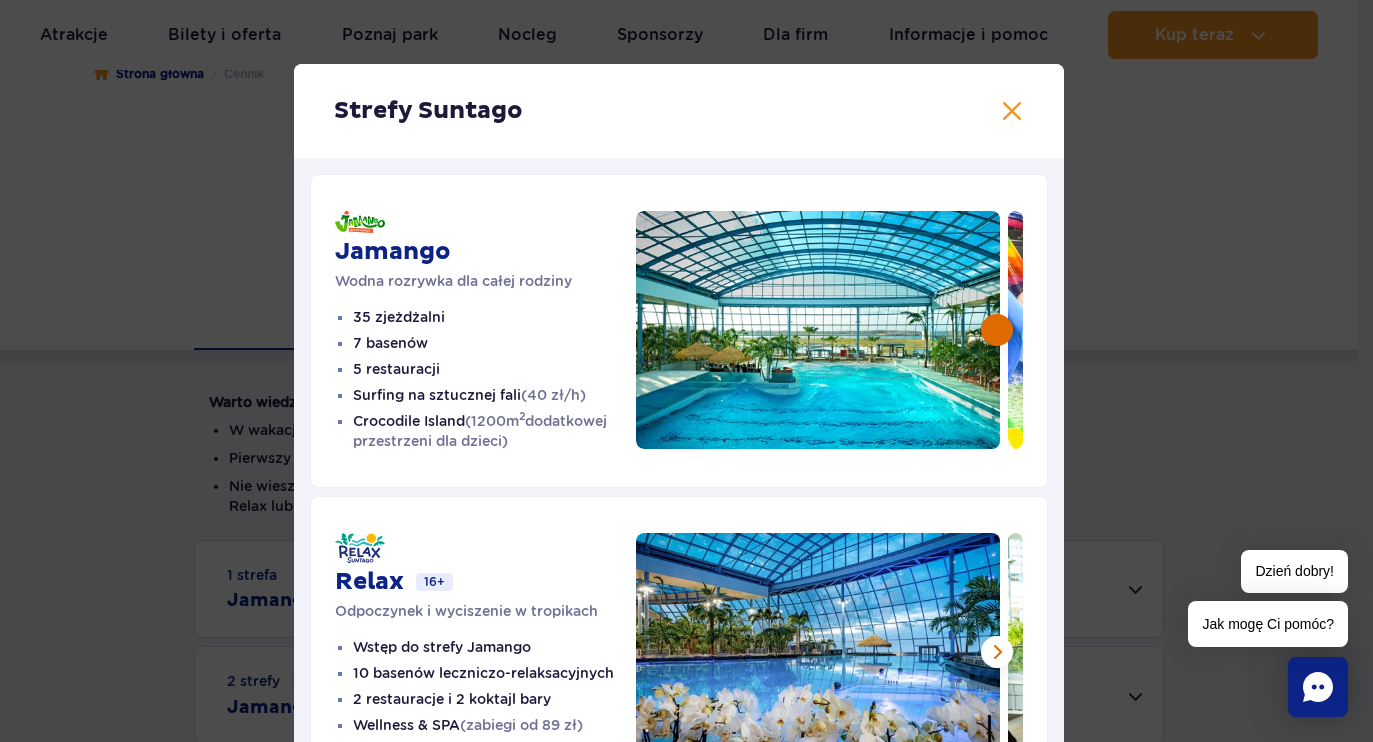 click at bounding box center [997, 330] 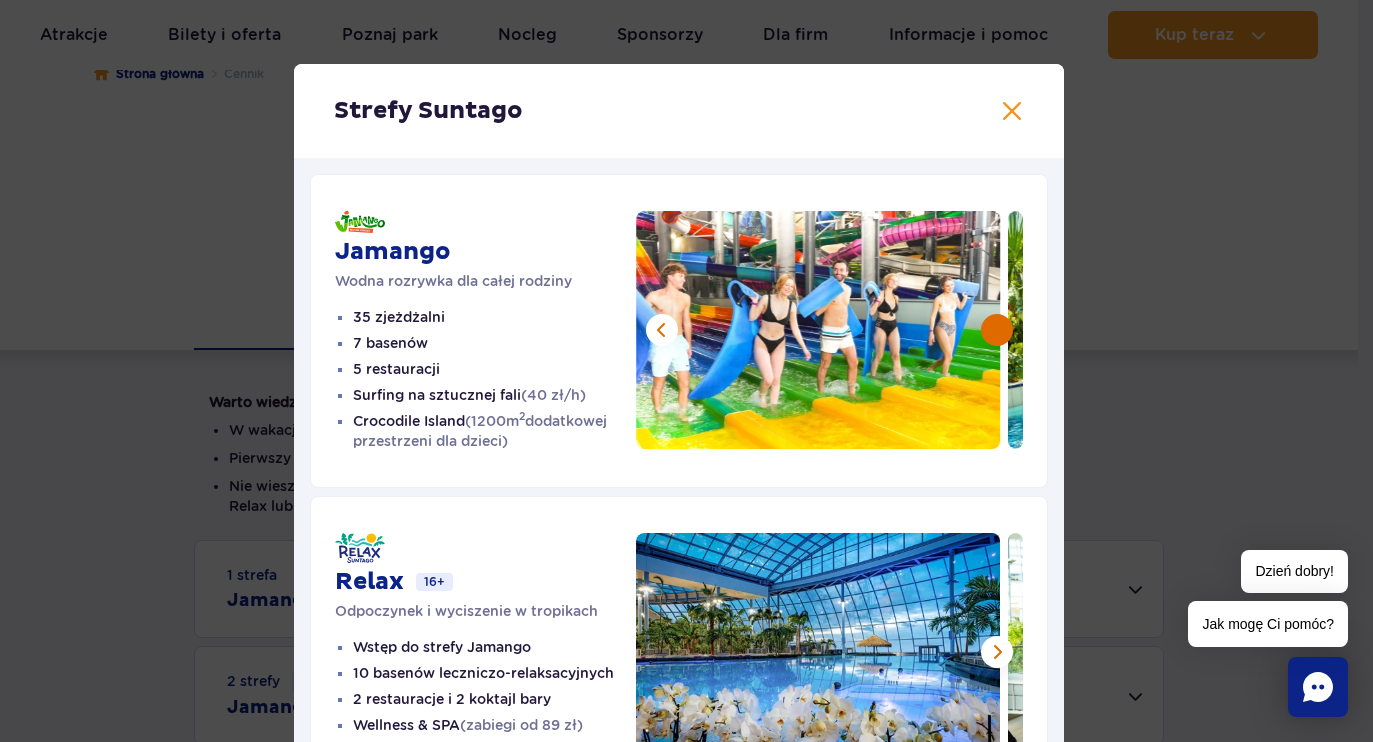 click at bounding box center (997, 330) 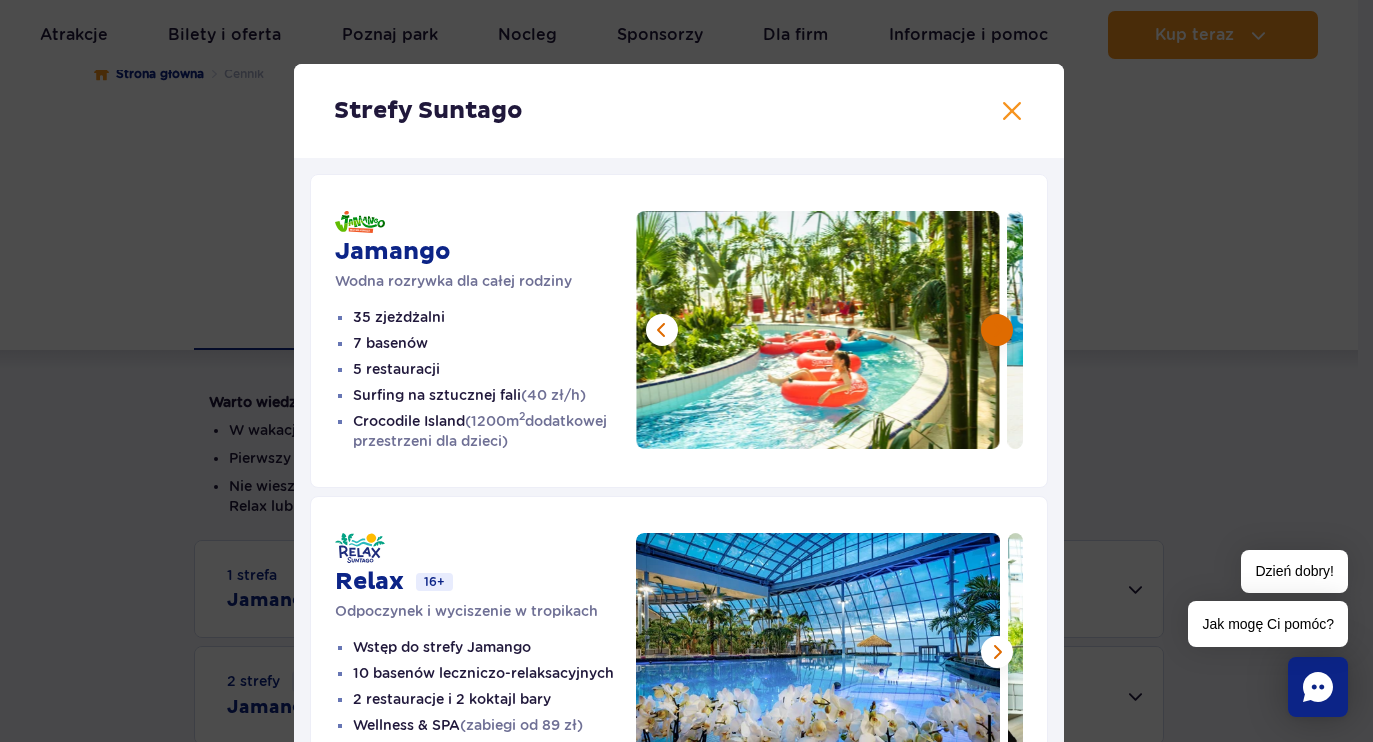 click at bounding box center [997, 330] 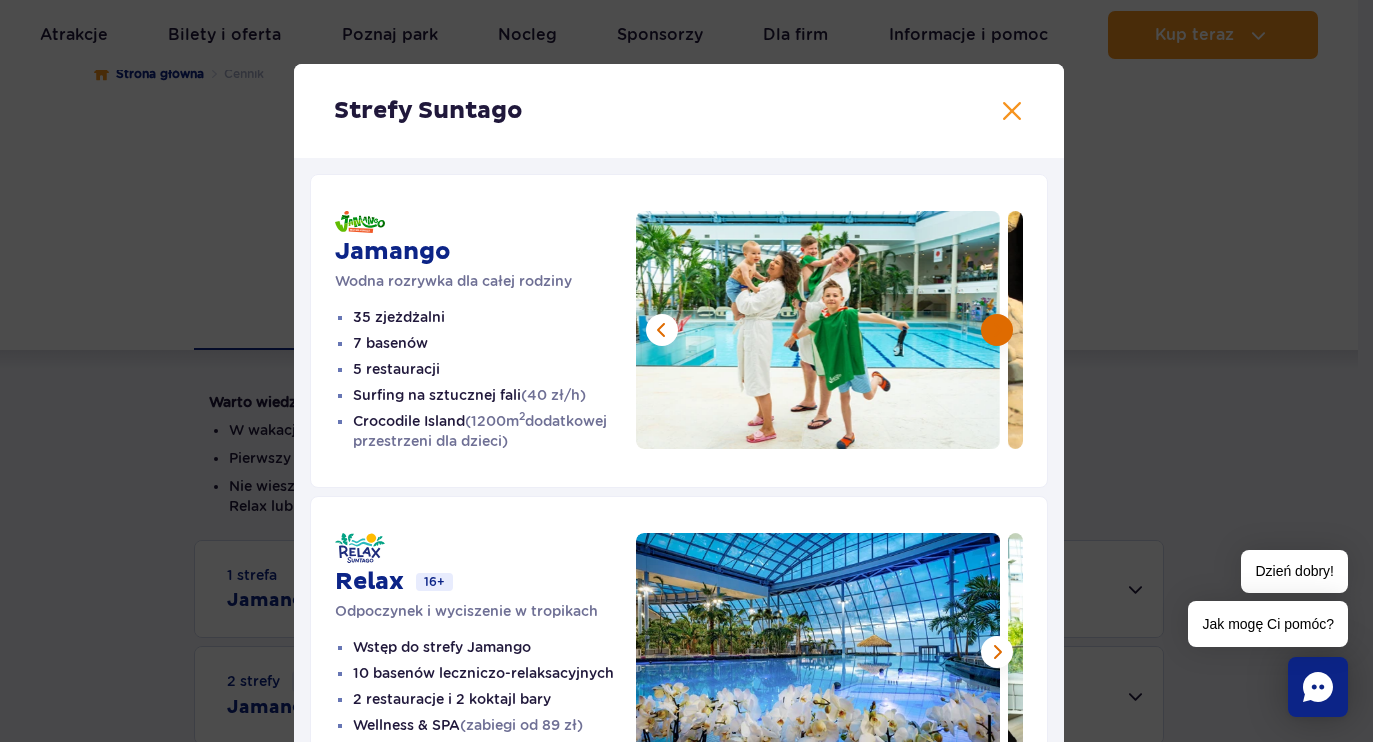 click at bounding box center (997, 330) 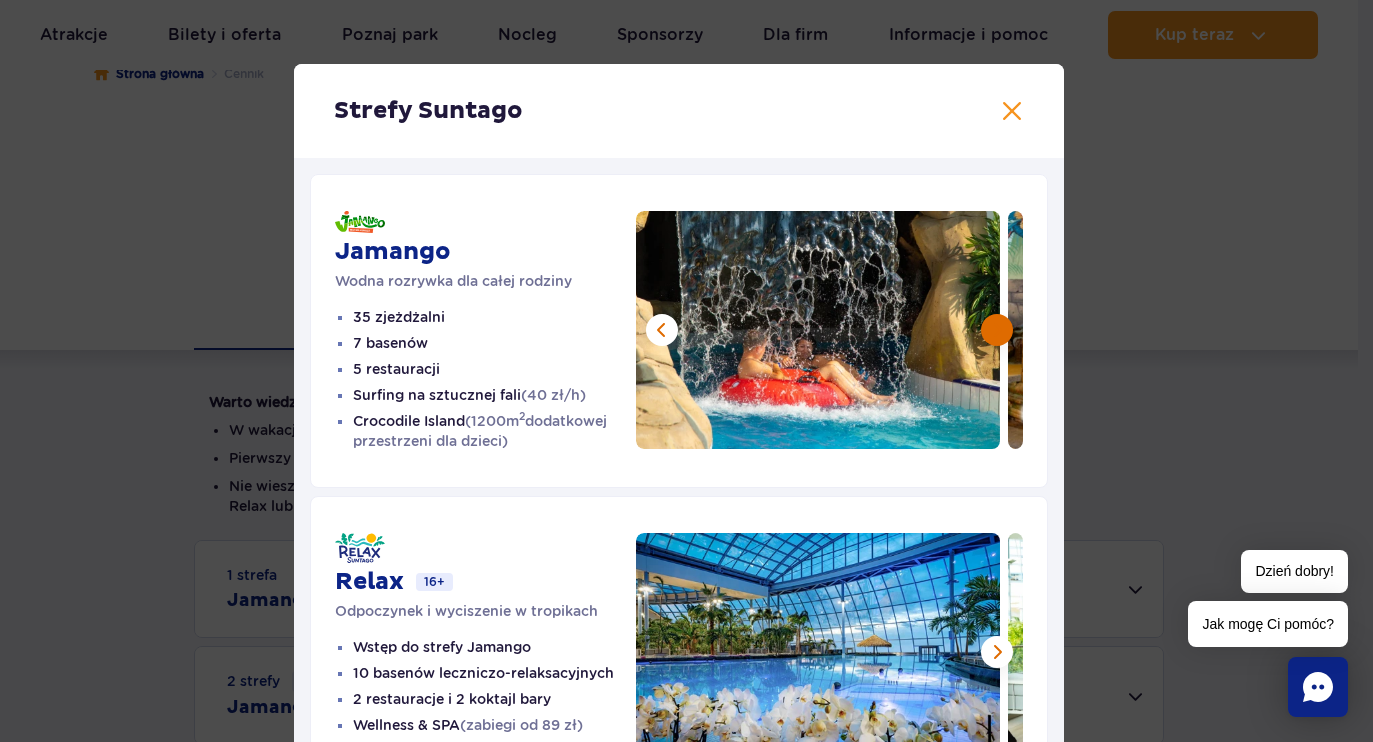 click at bounding box center (997, 330) 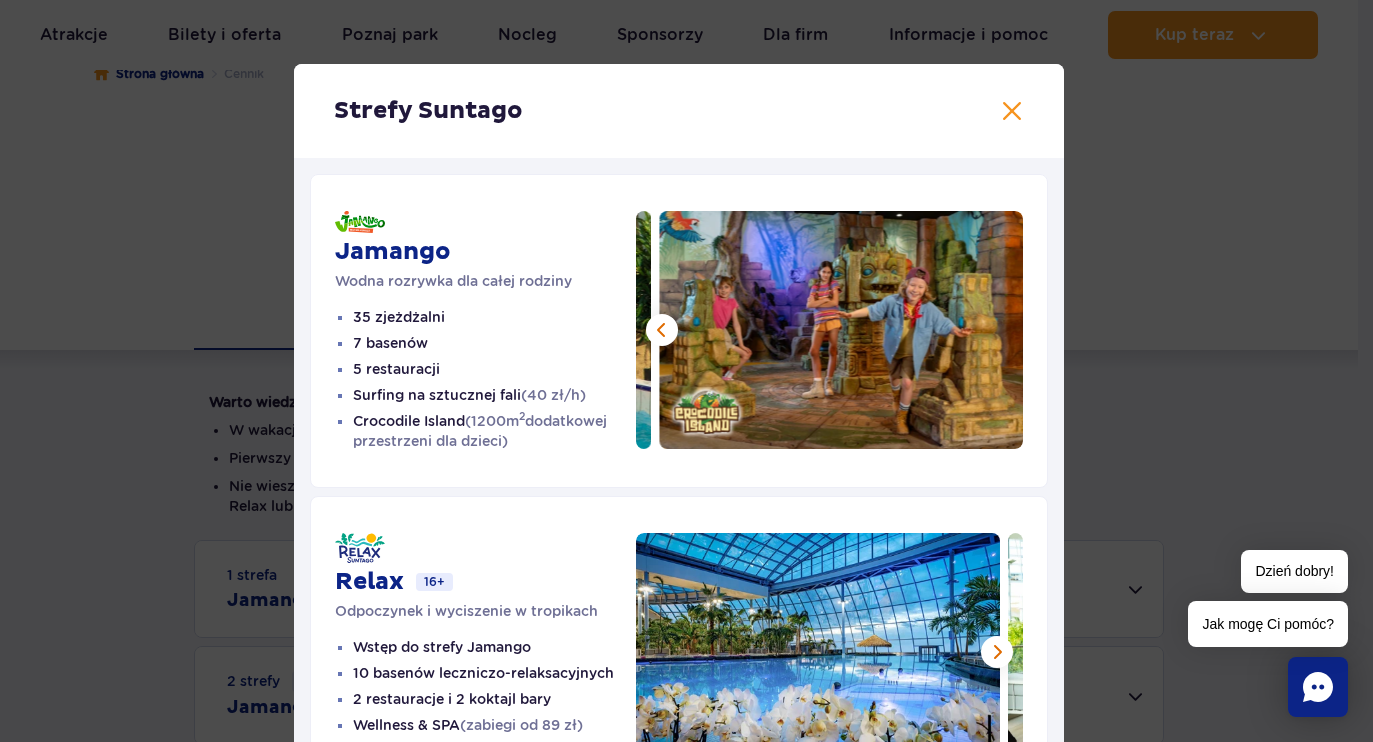 click at bounding box center [841, 330] 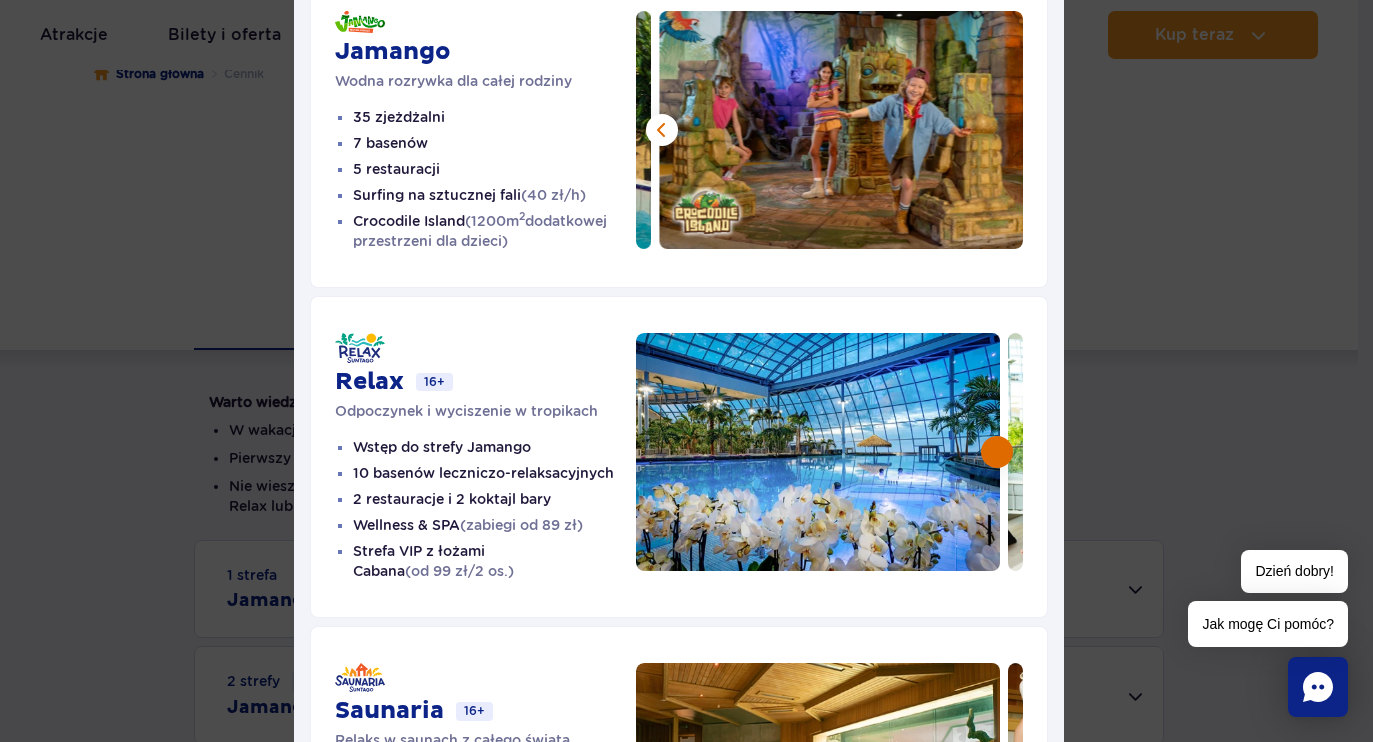 click at bounding box center [997, 452] 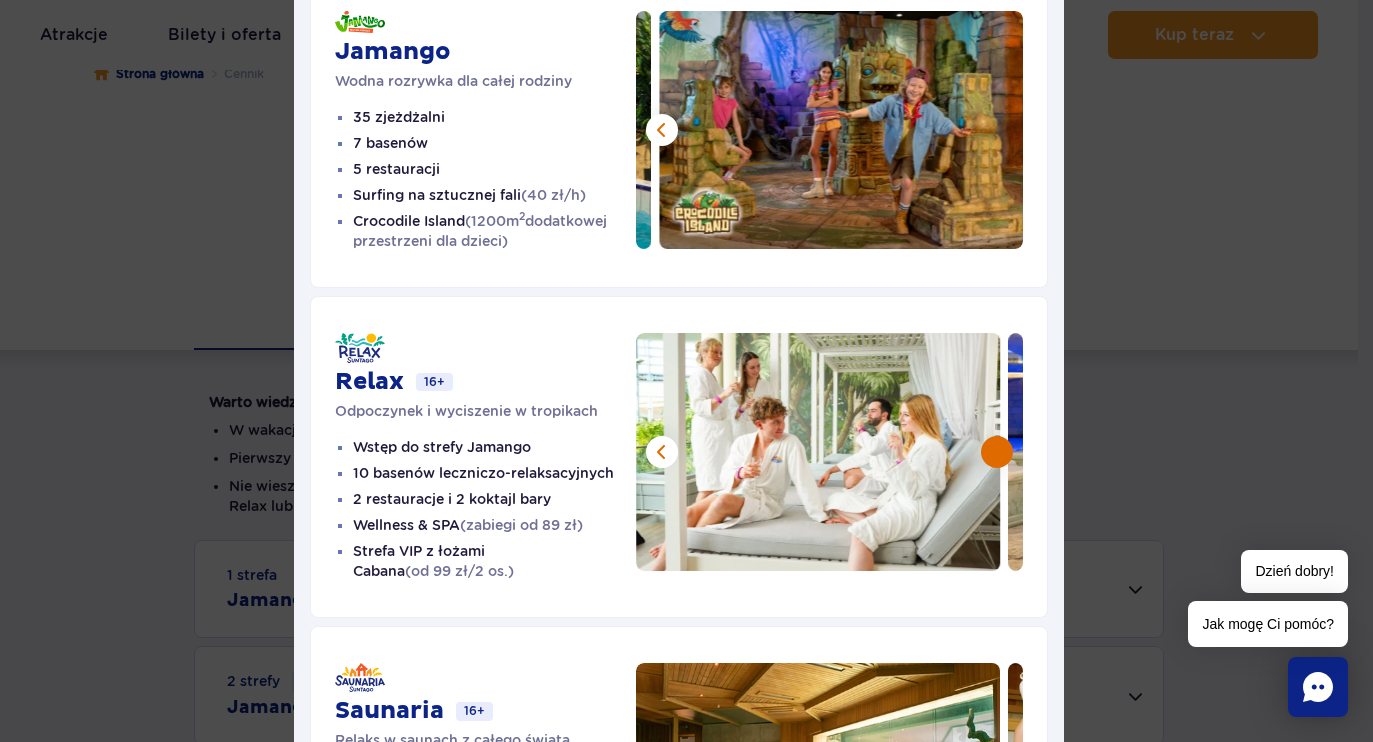 click at bounding box center [997, 452] 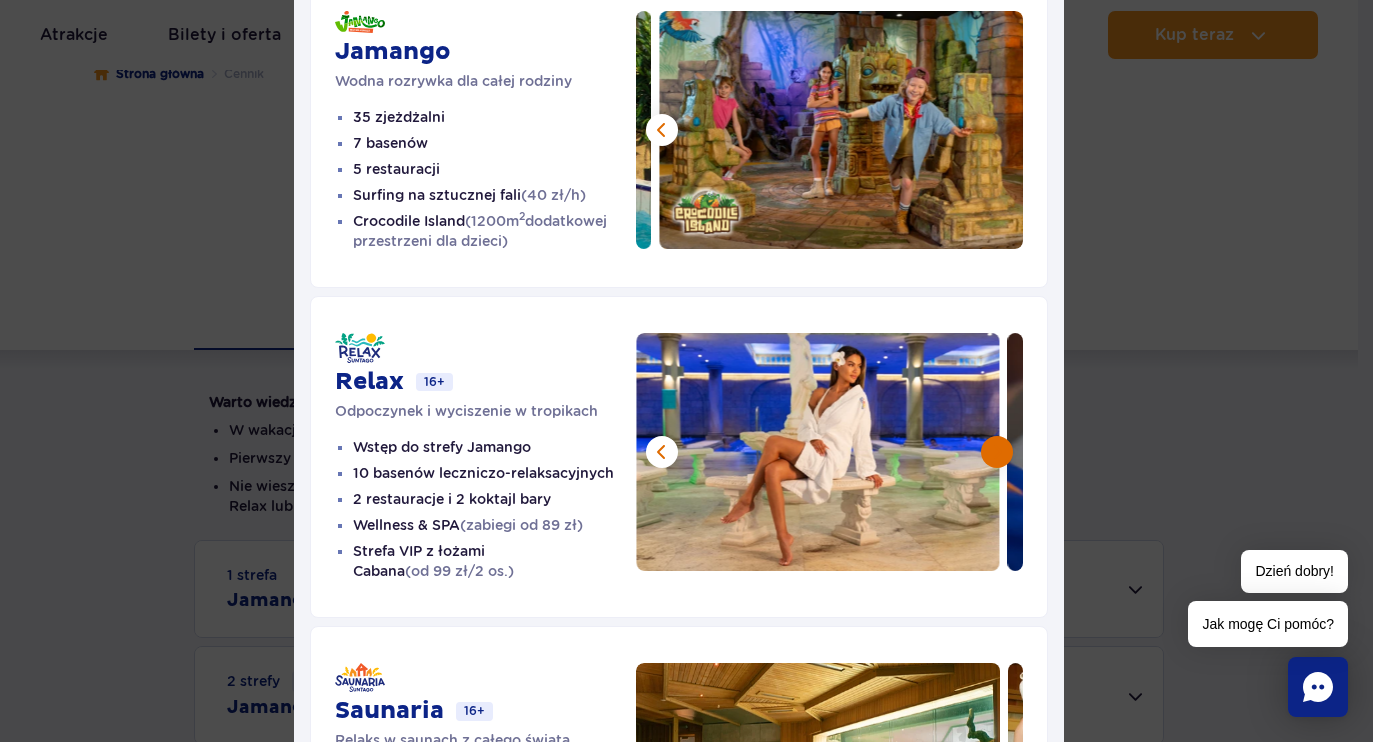 click at bounding box center (997, 452) 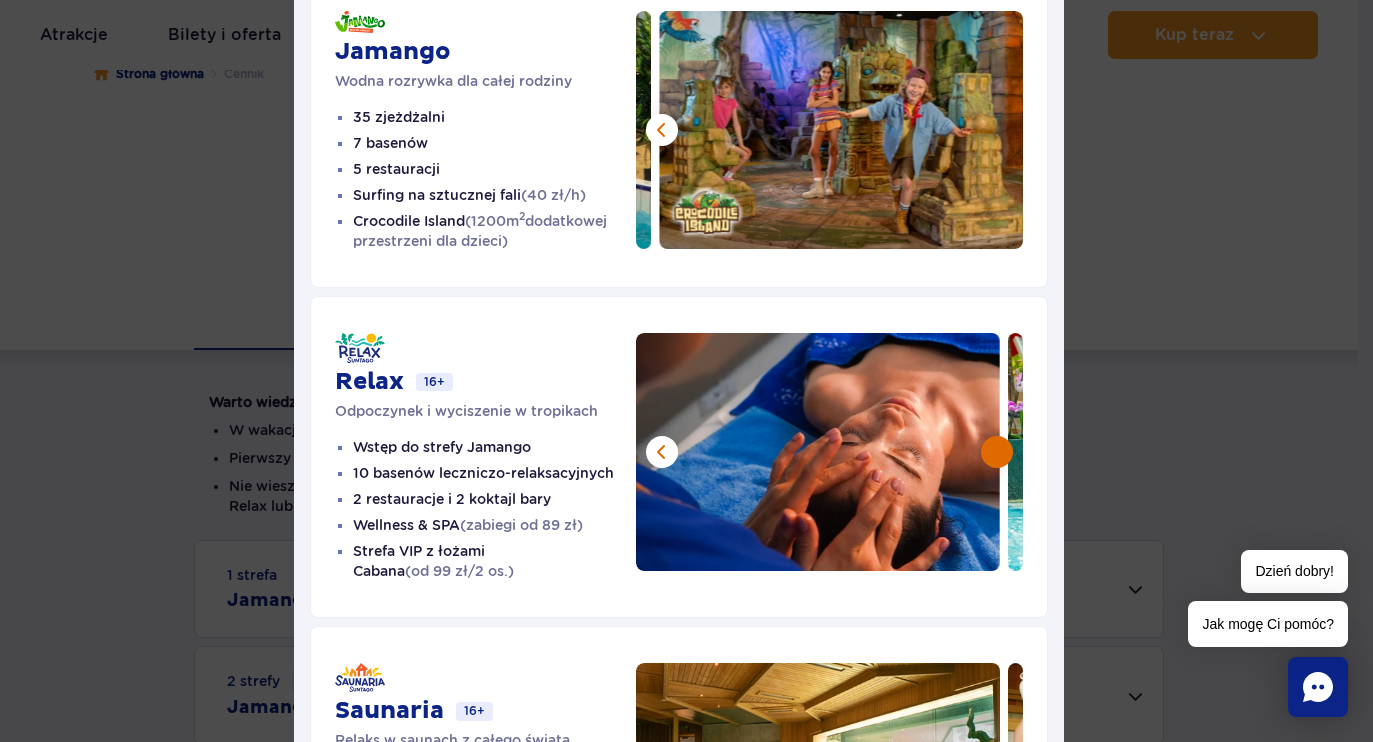 click at bounding box center (997, 452) 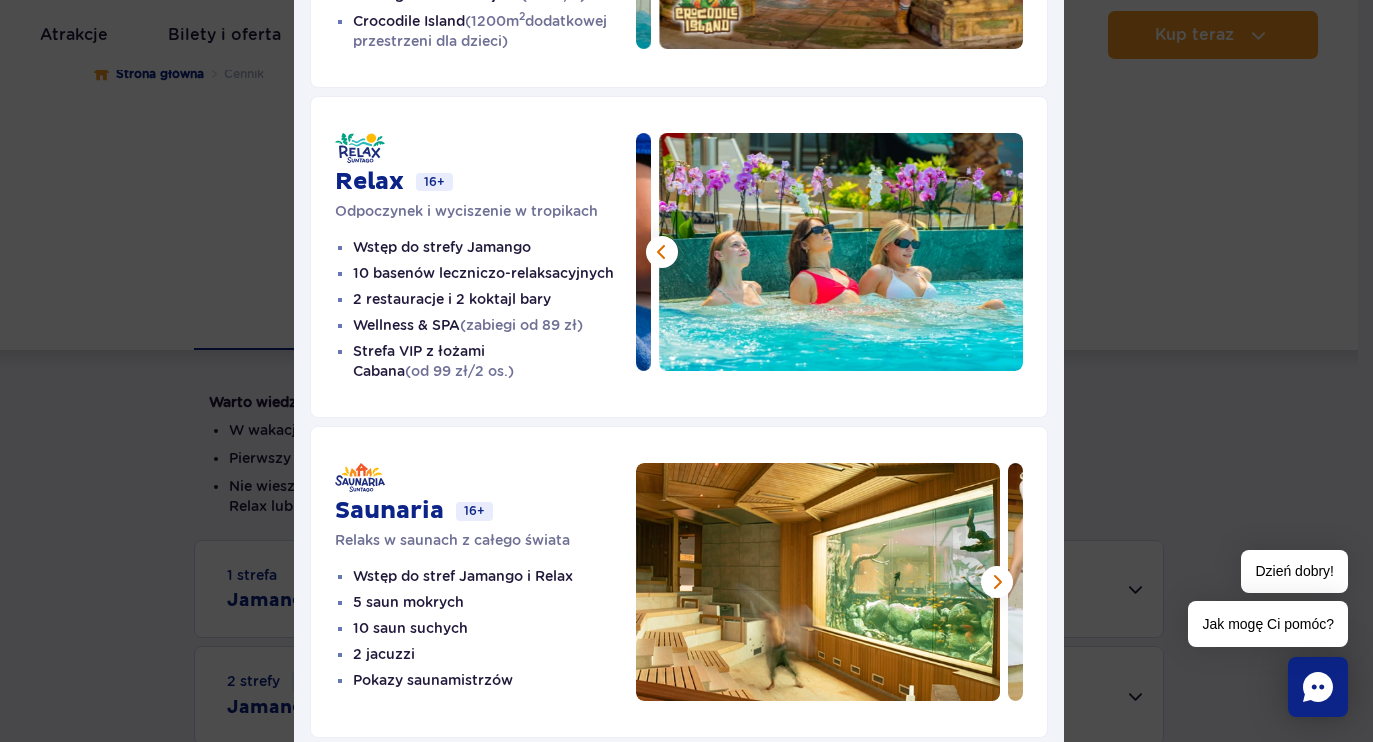 scroll, scrollTop: 476, scrollLeft: 0, axis: vertical 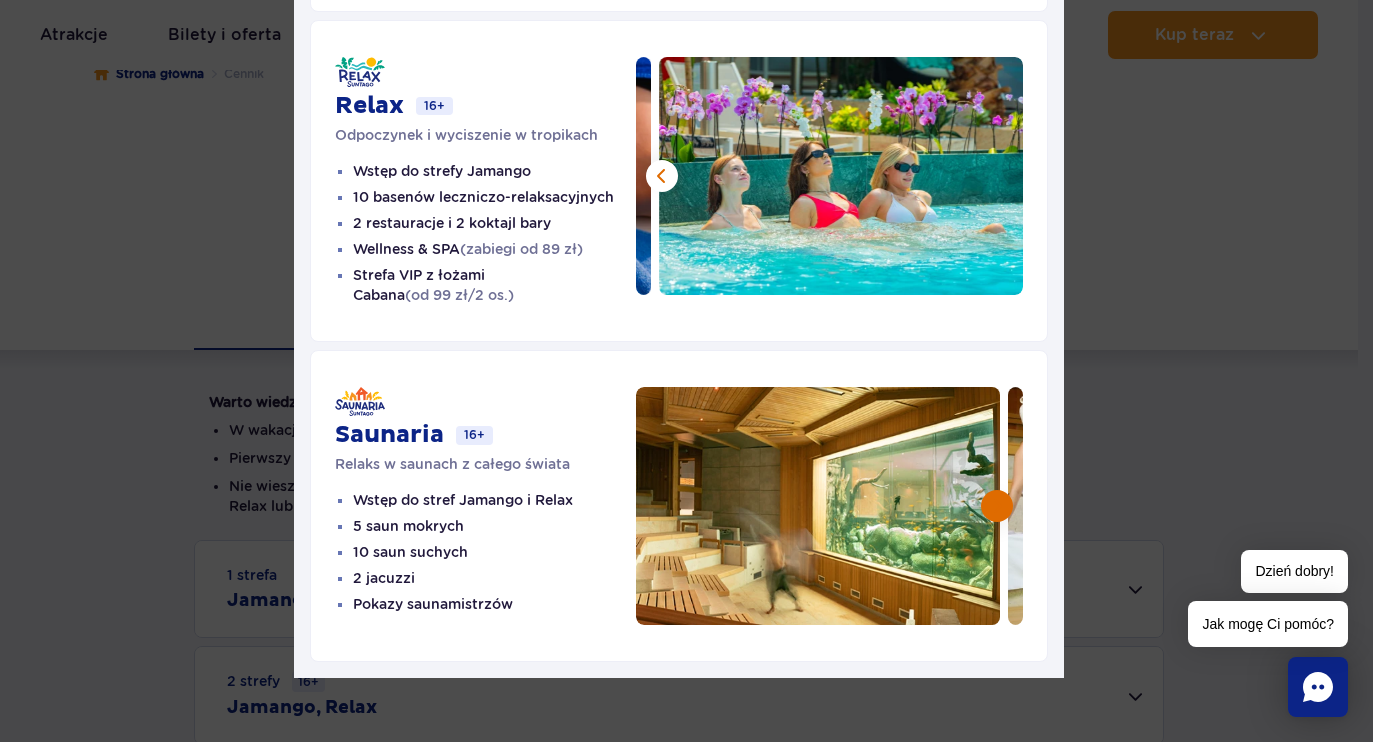 click at bounding box center [997, 506] 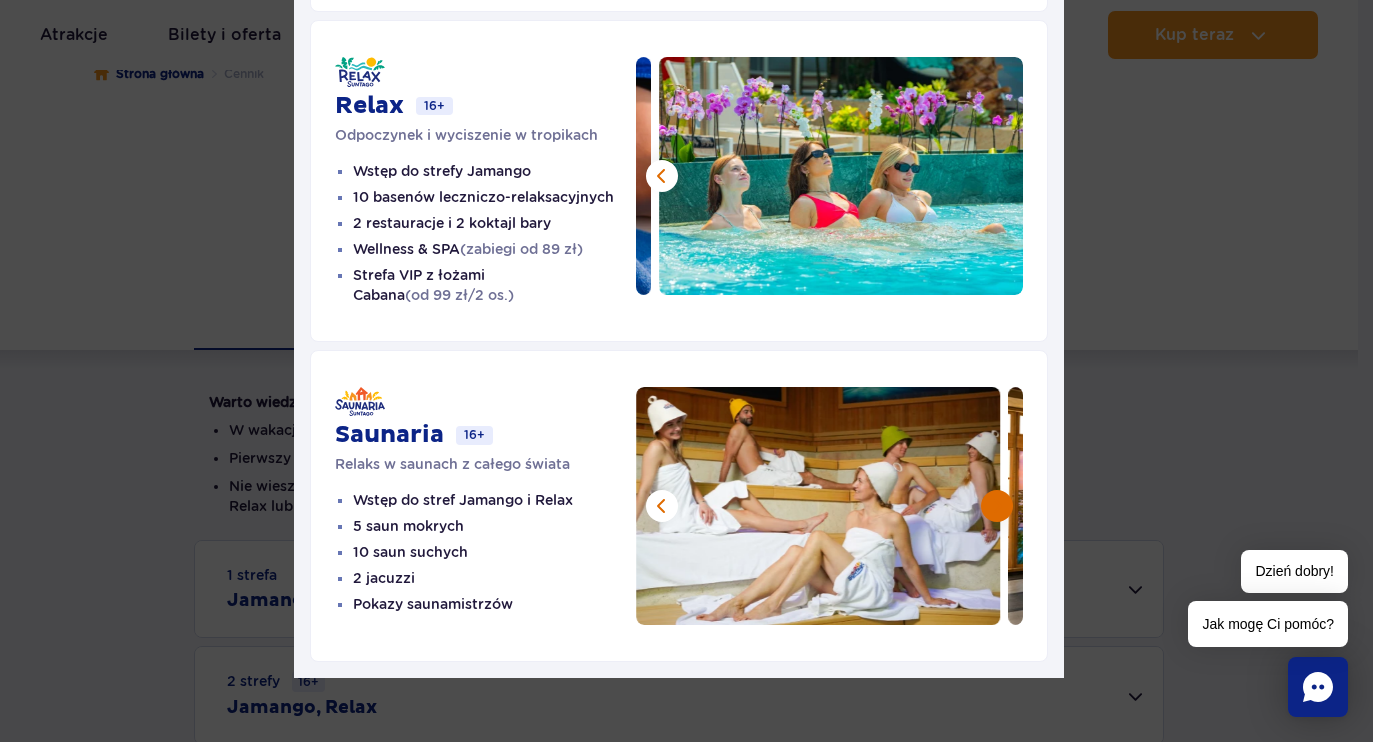 click at bounding box center (997, 506) 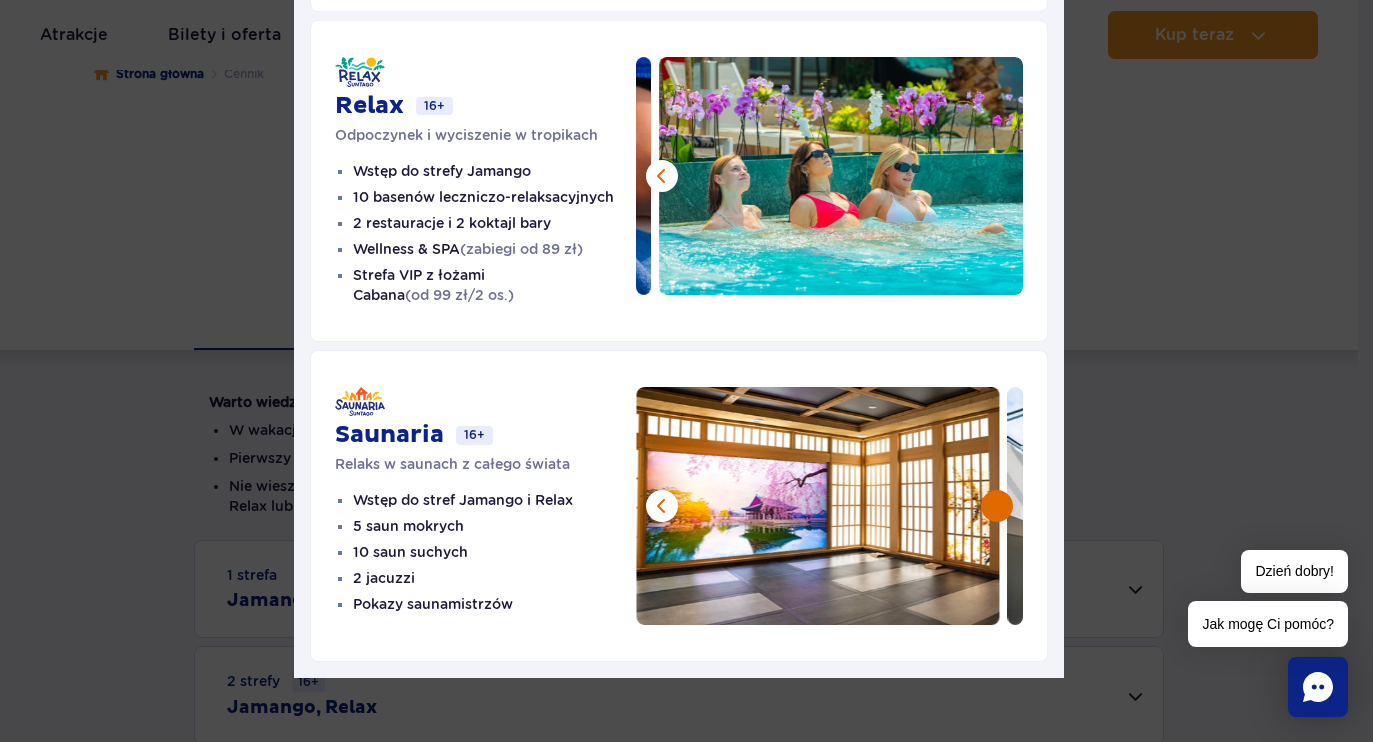 click at bounding box center (997, 506) 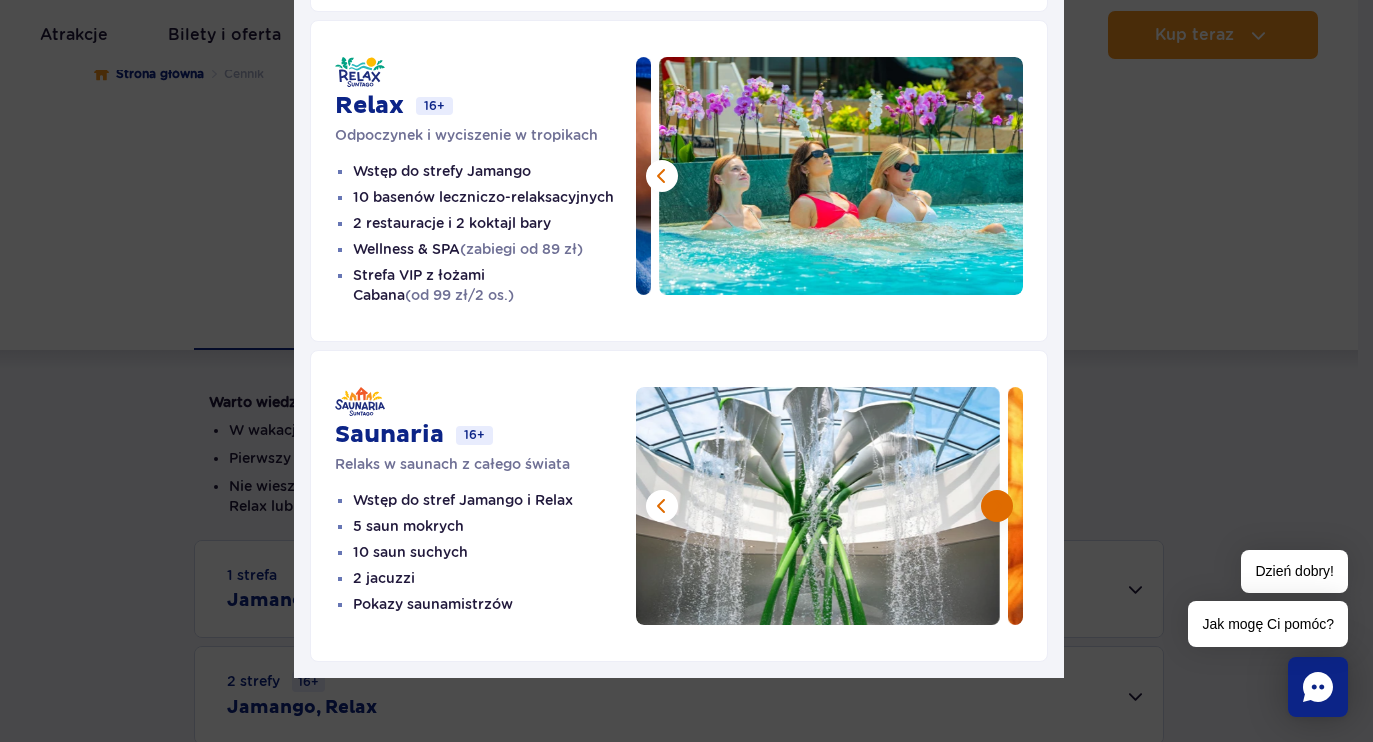 click at bounding box center [997, 506] 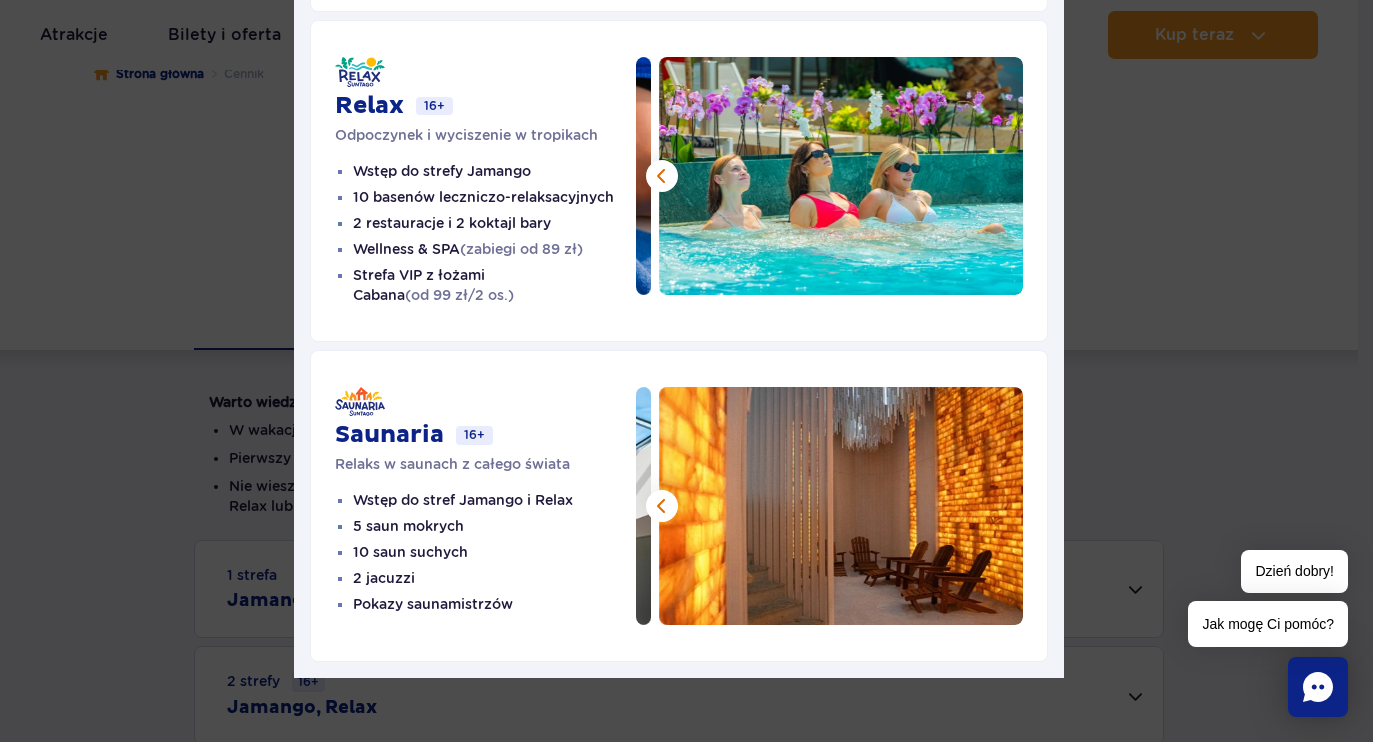 click at bounding box center [841, 506] 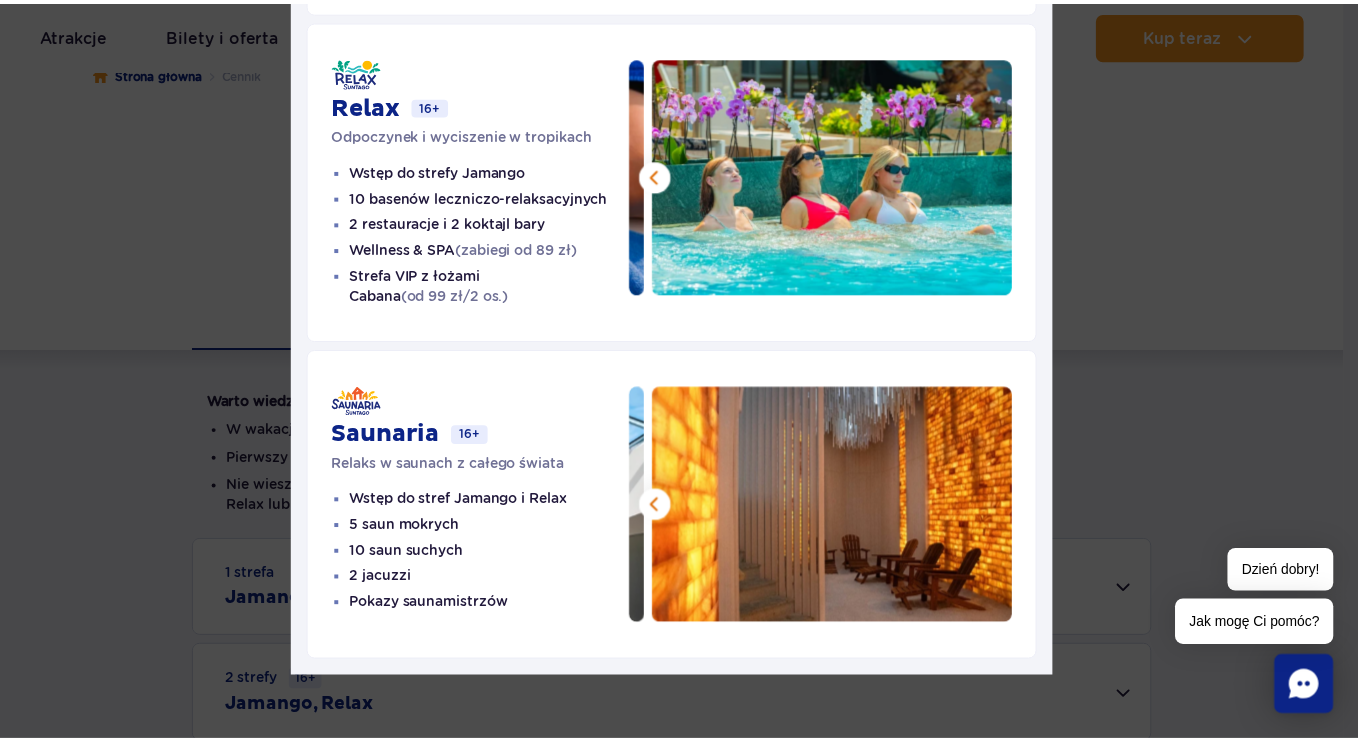 scroll, scrollTop: 0, scrollLeft: 0, axis: both 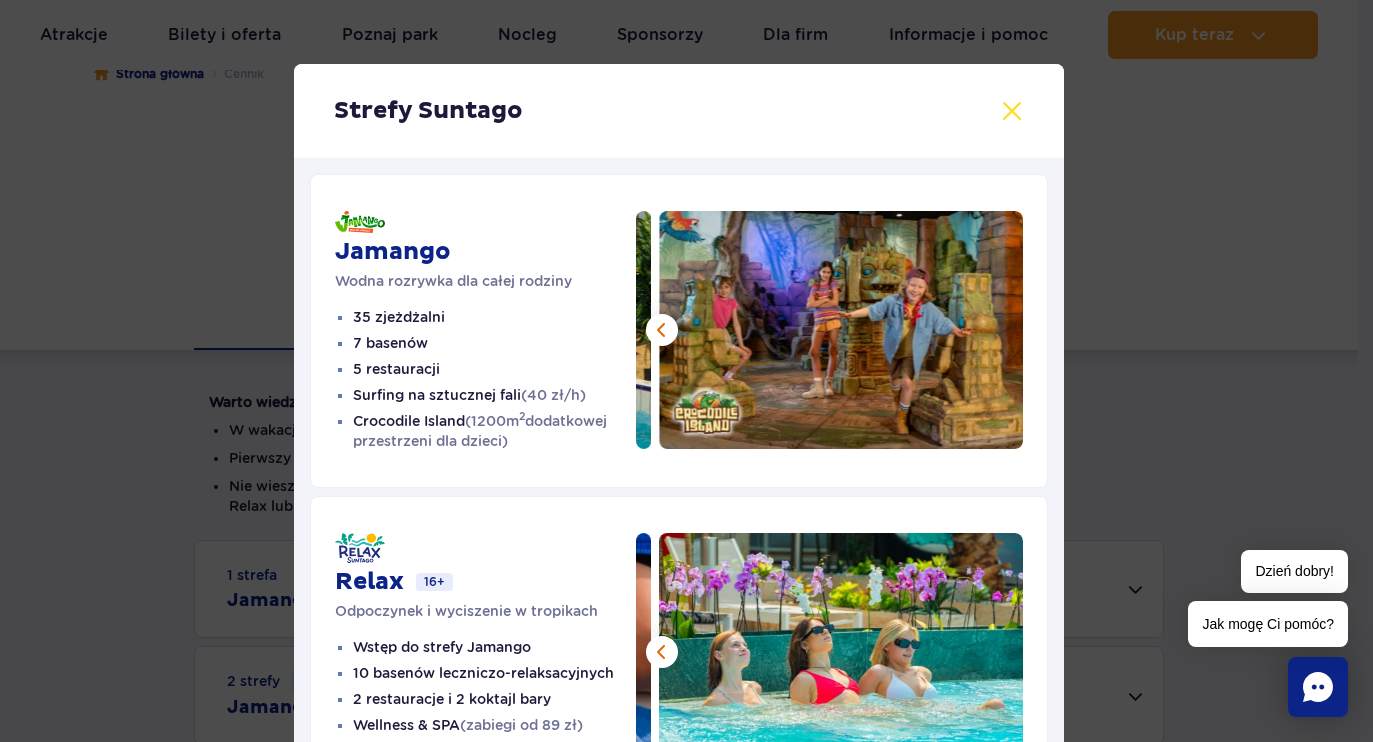click at bounding box center (1012, 111) 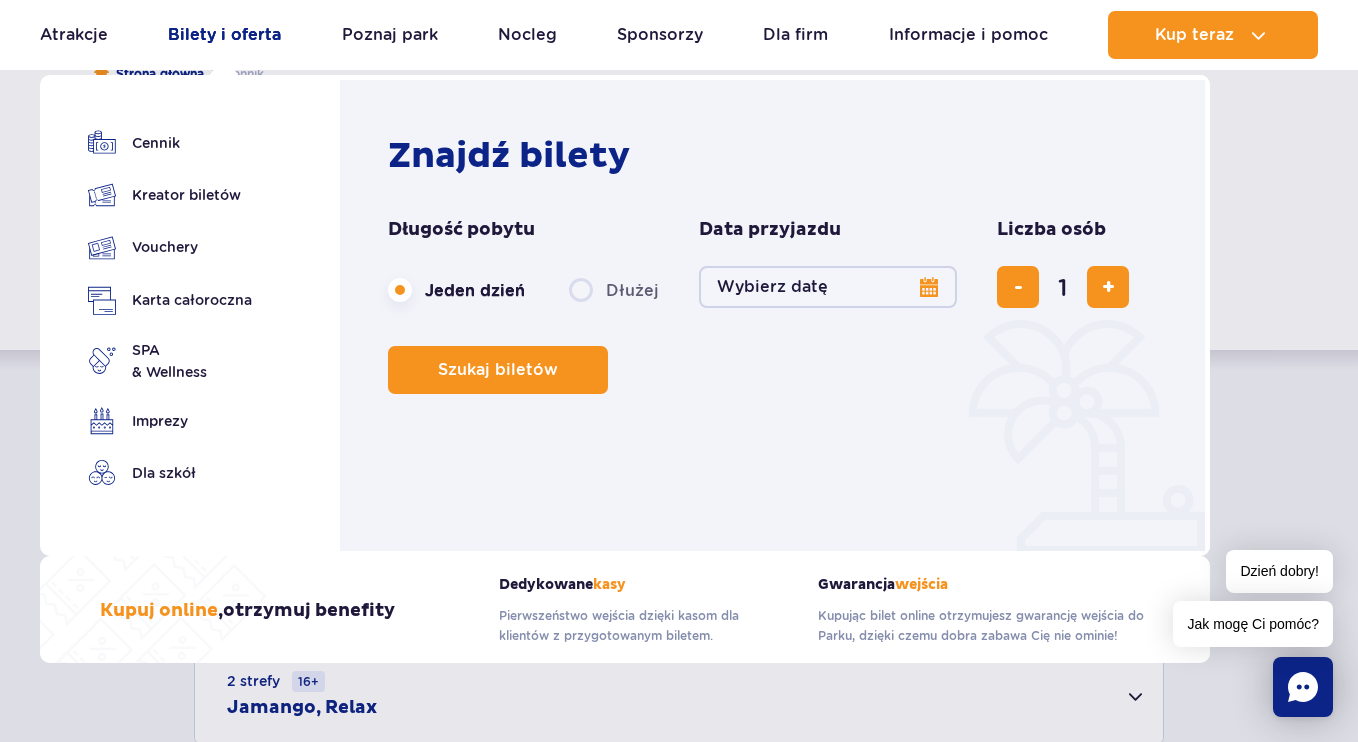 click on "Bilety i oferta" at bounding box center (224, 35) 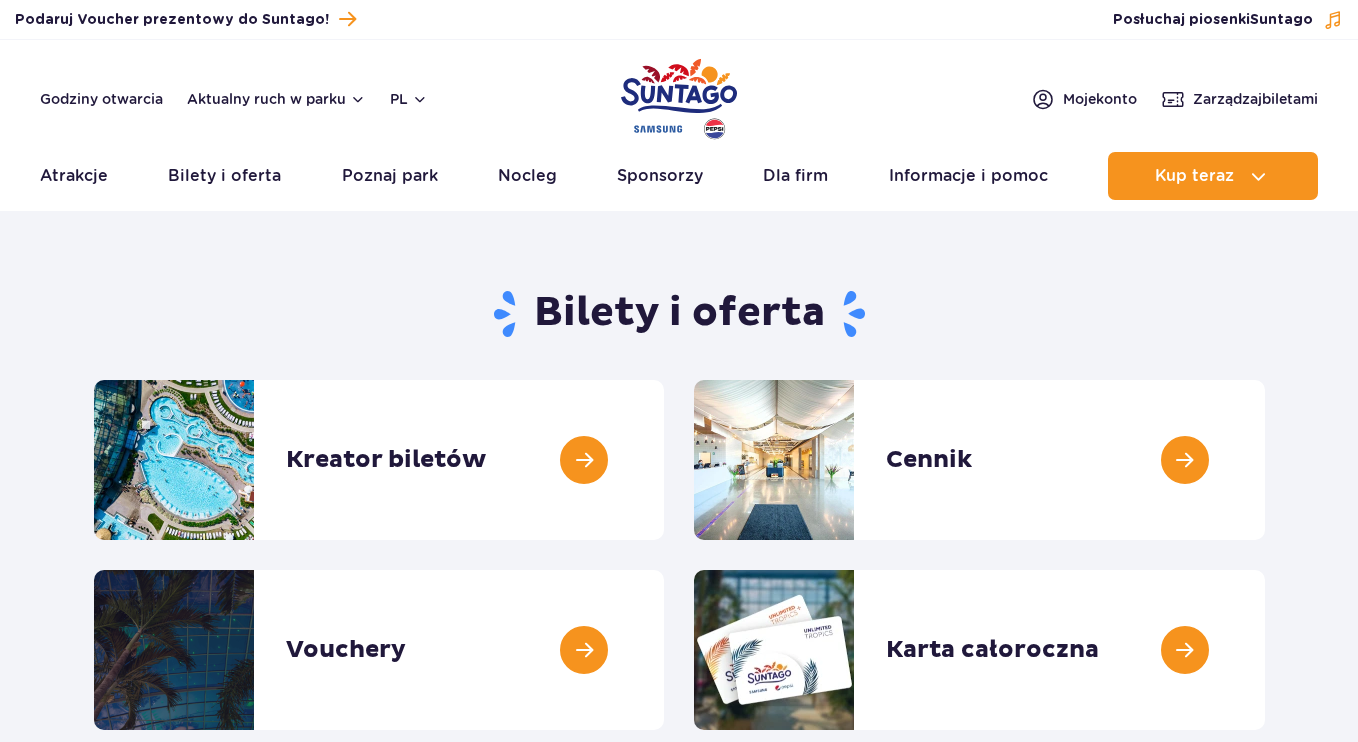 scroll, scrollTop: 0, scrollLeft: 0, axis: both 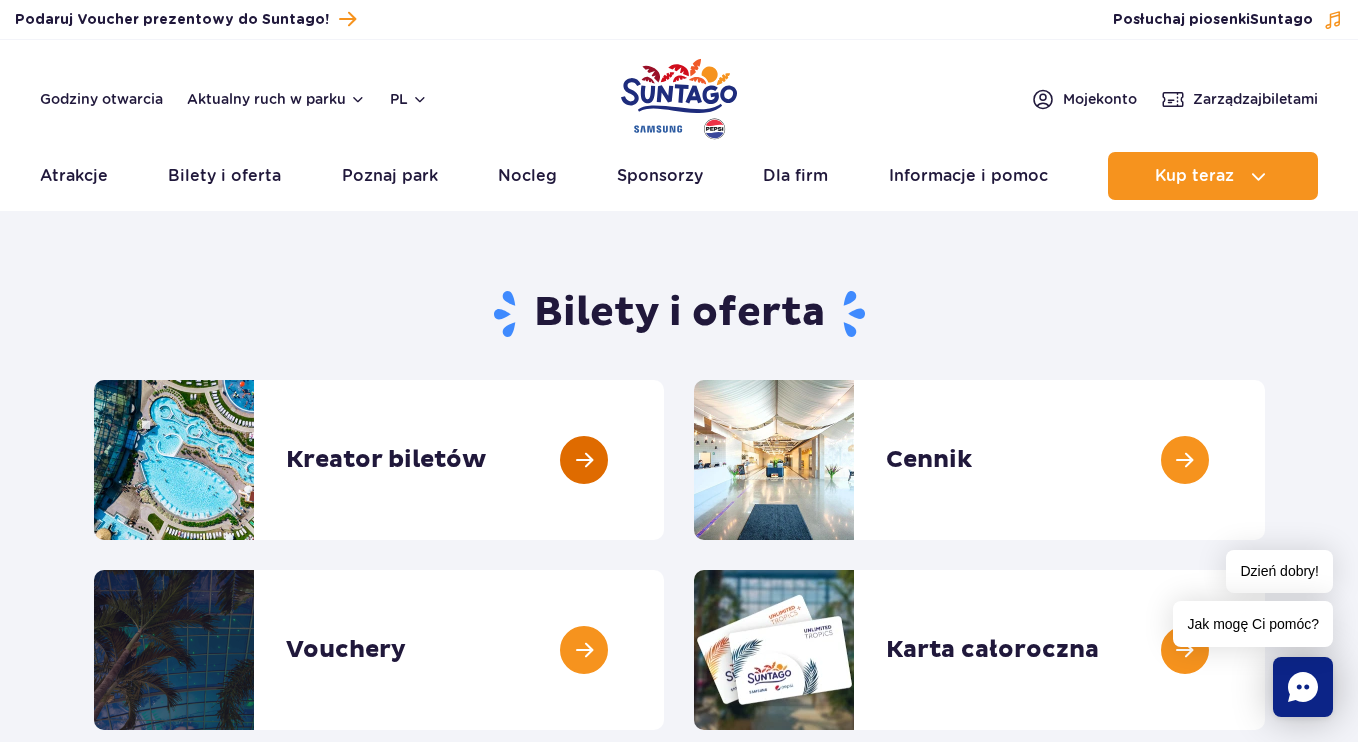 click at bounding box center [664, 460] 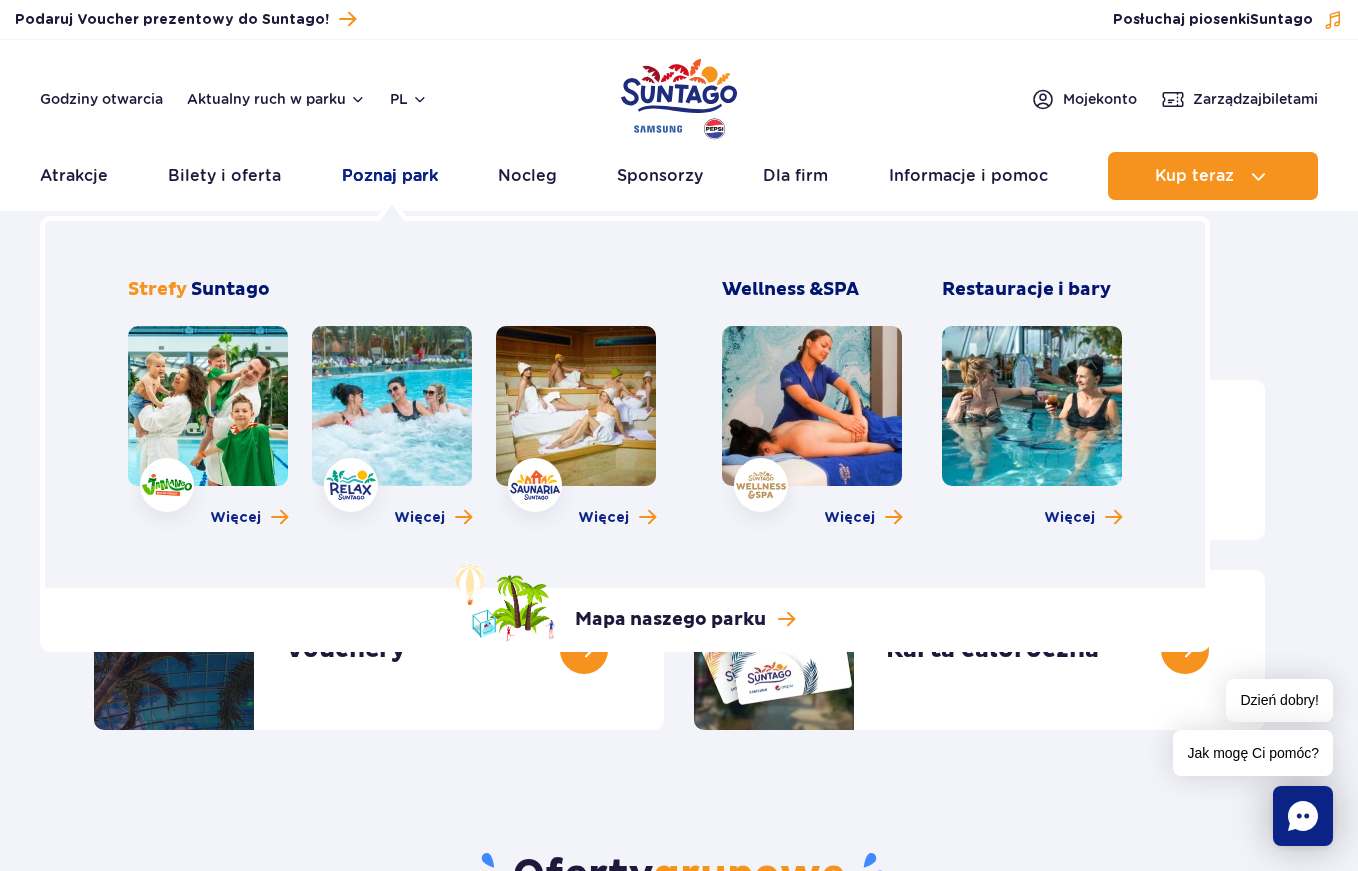 click on "Poznaj park" at bounding box center [390, 176] 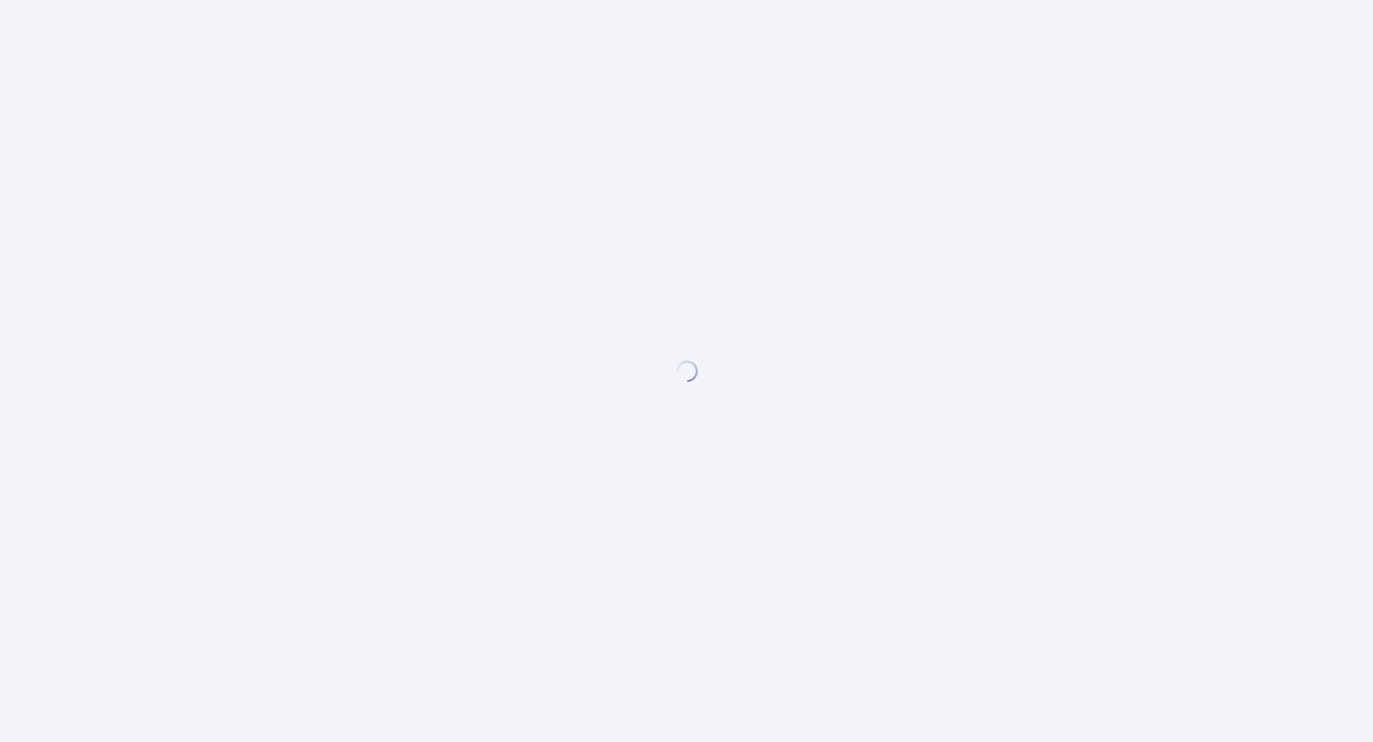 scroll, scrollTop: 0, scrollLeft: 0, axis: both 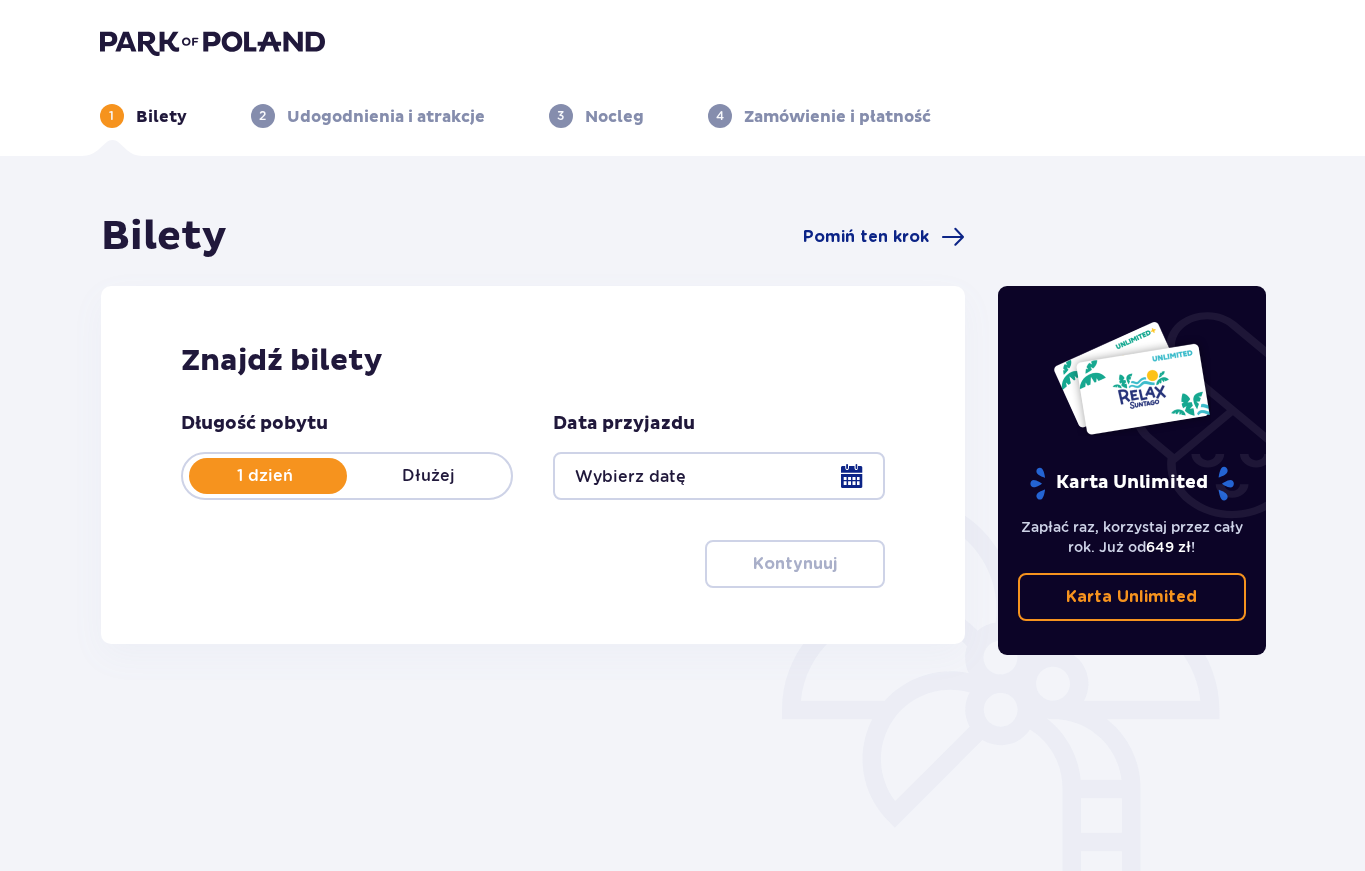 click at bounding box center (719, 476) 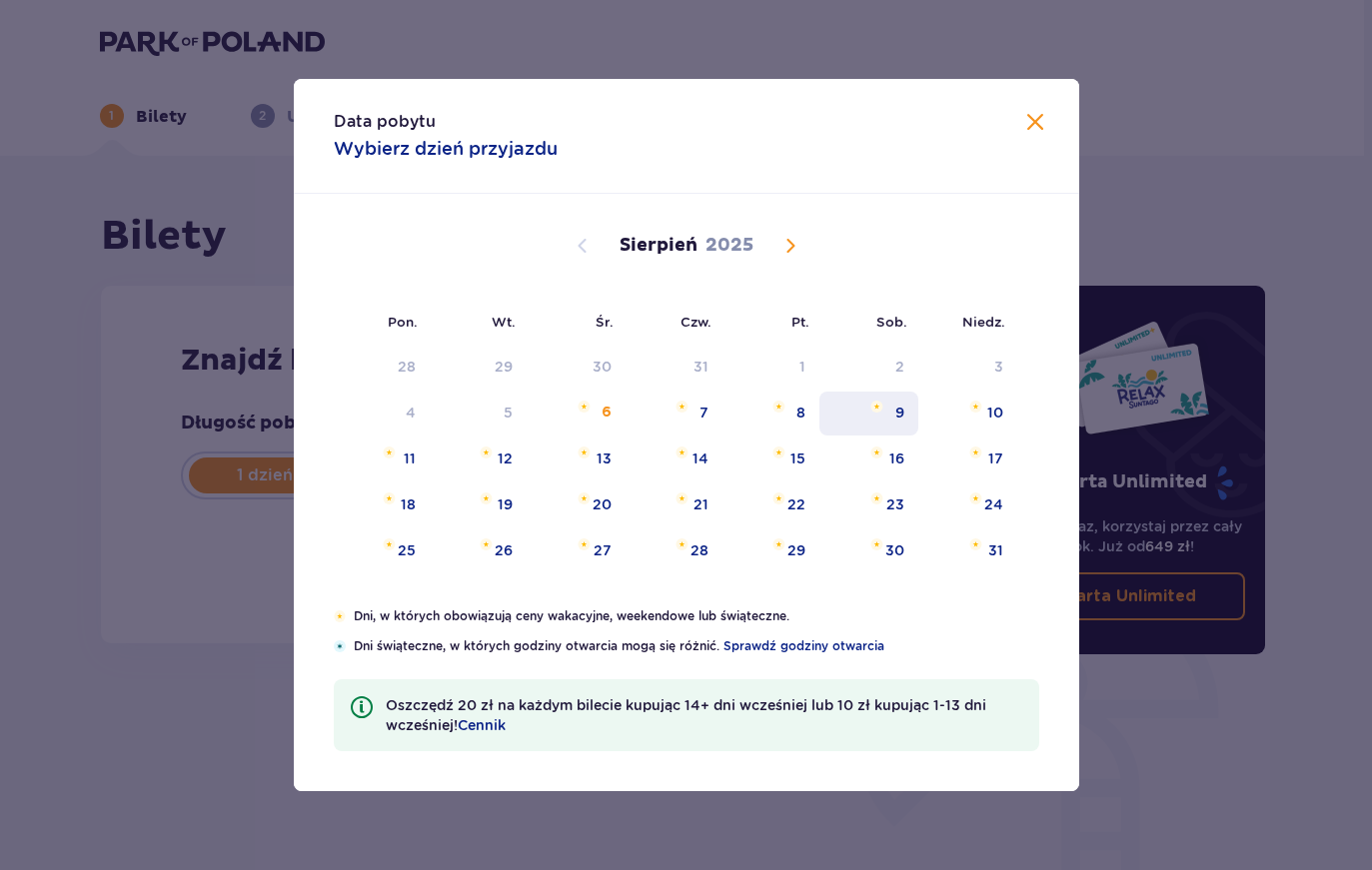 click at bounding box center (876, 407) 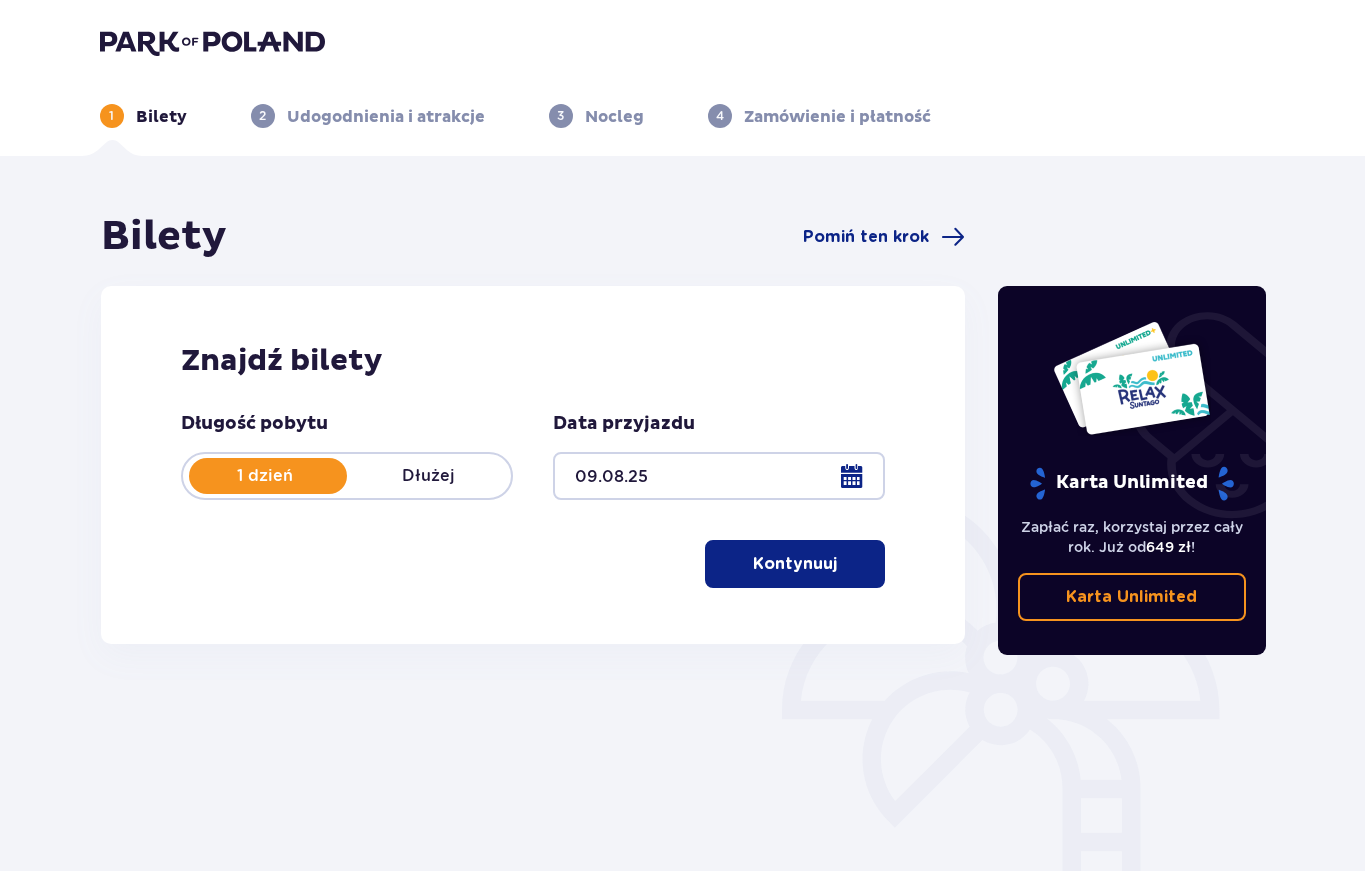 click on "Kontynuuj" at bounding box center (795, 564) 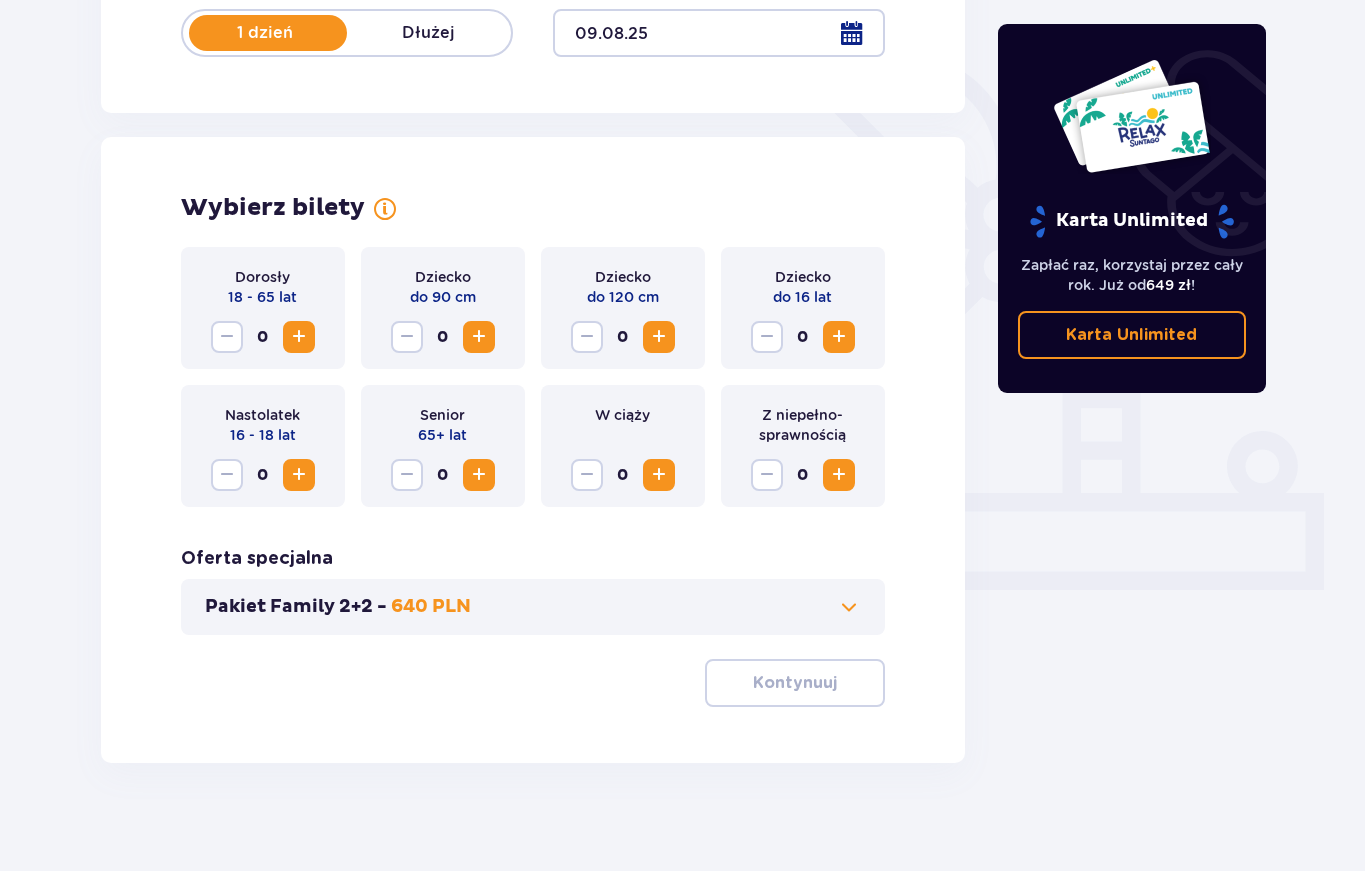 scroll, scrollTop: 455, scrollLeft: 0, axis: vertical 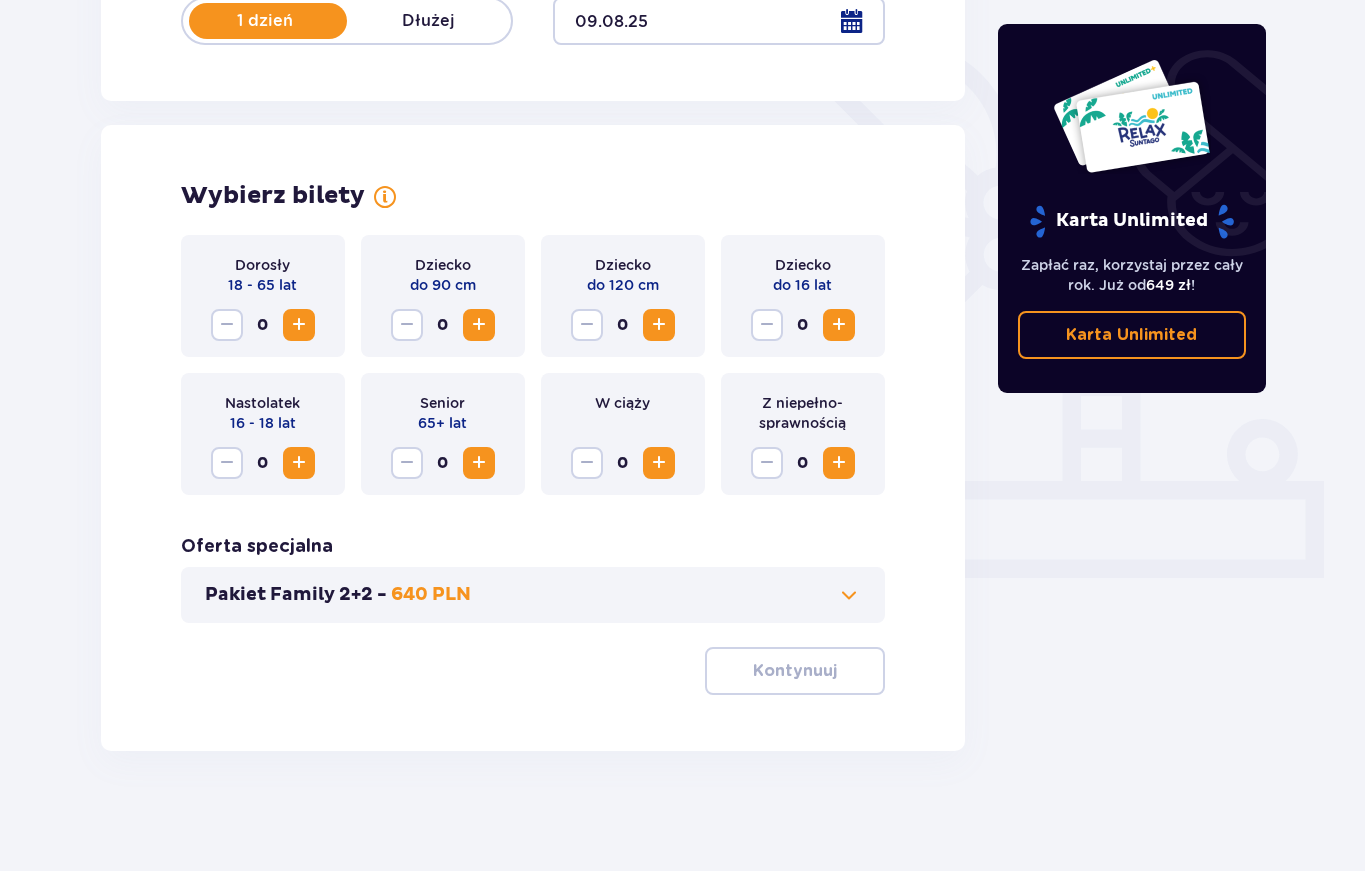 click at bounding box center (299, 325) 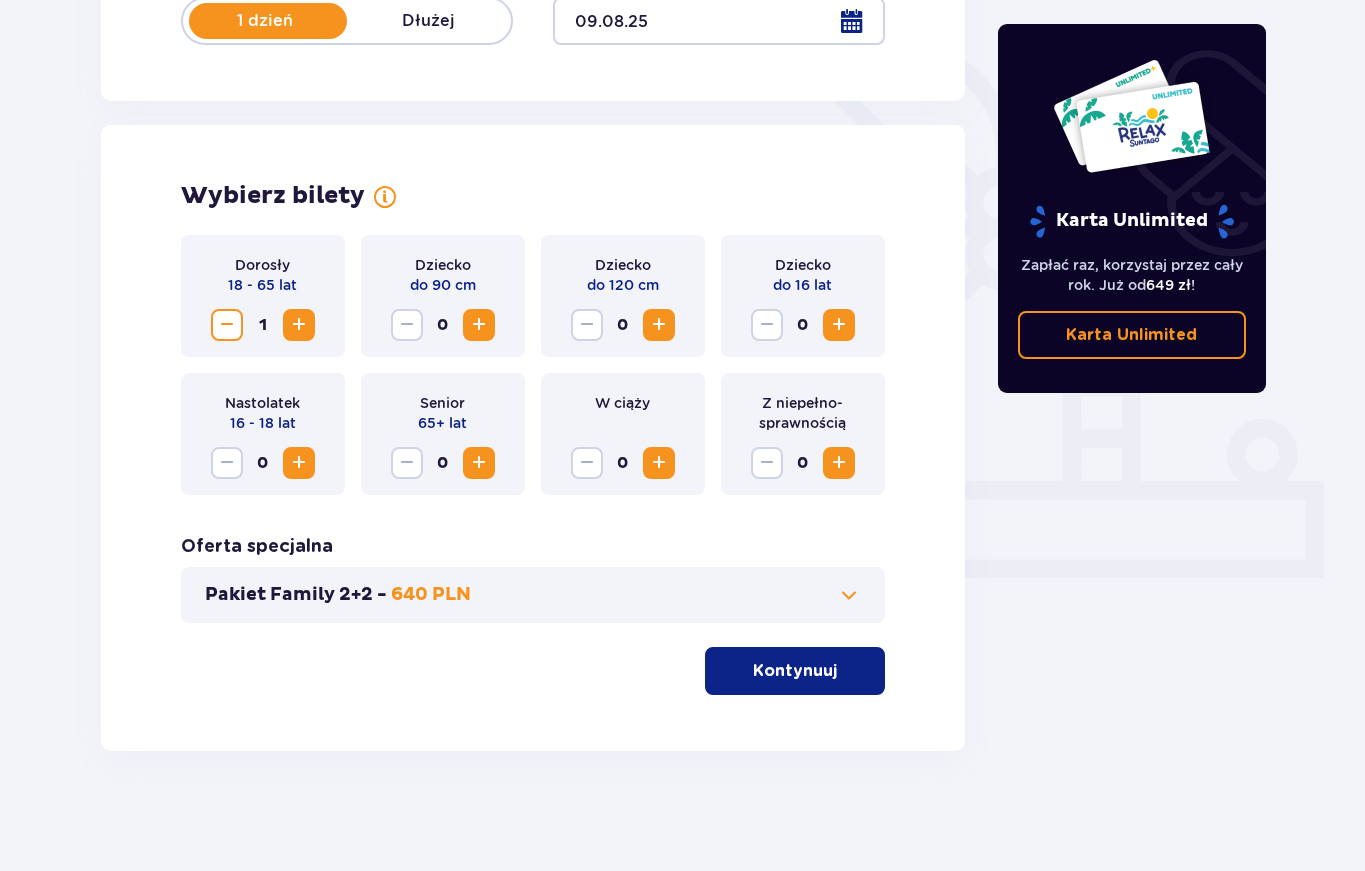 click at bounding box center [299, 325] 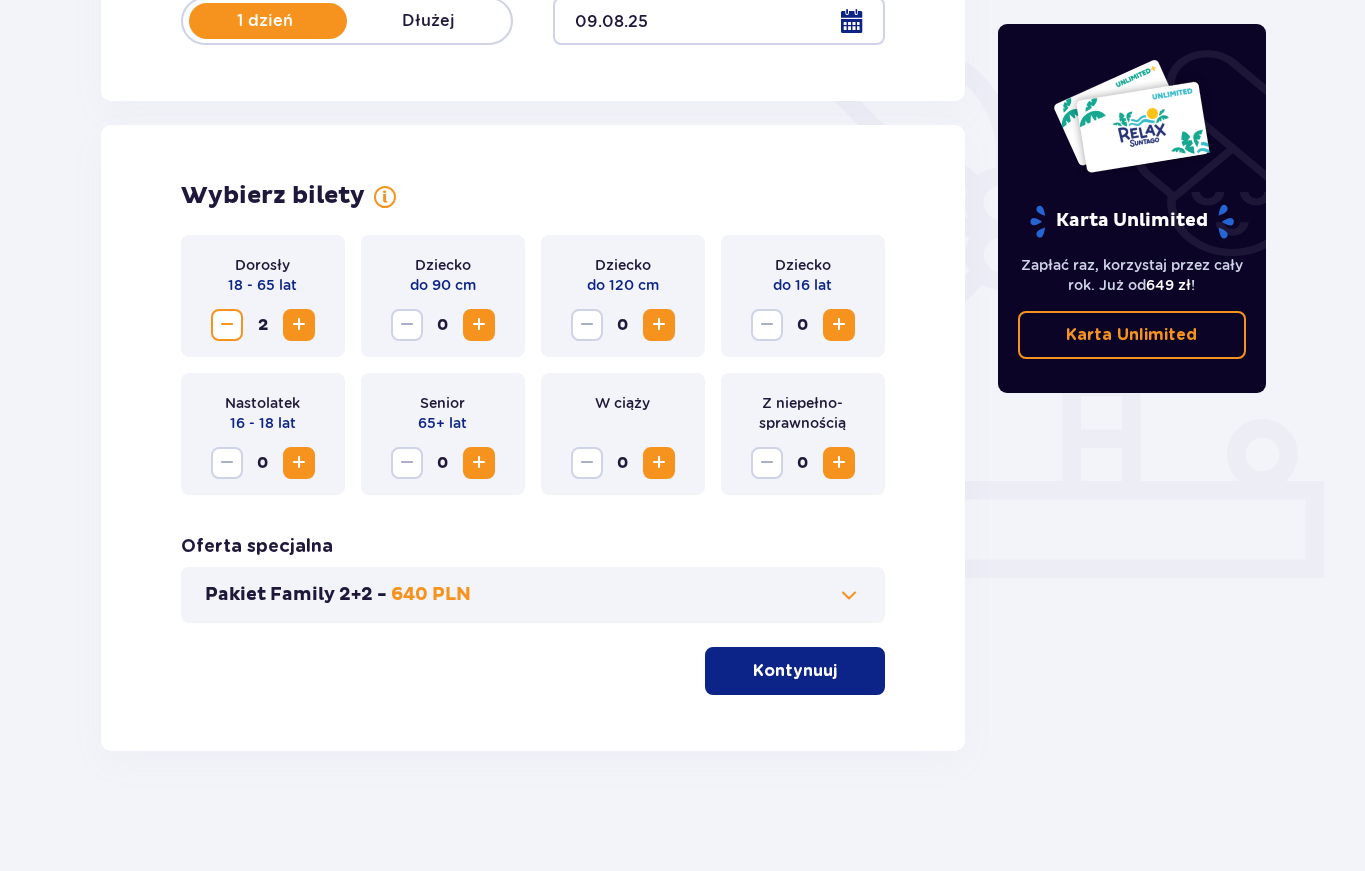 click on "Kontynuuj" at bounding box center (795, 671) 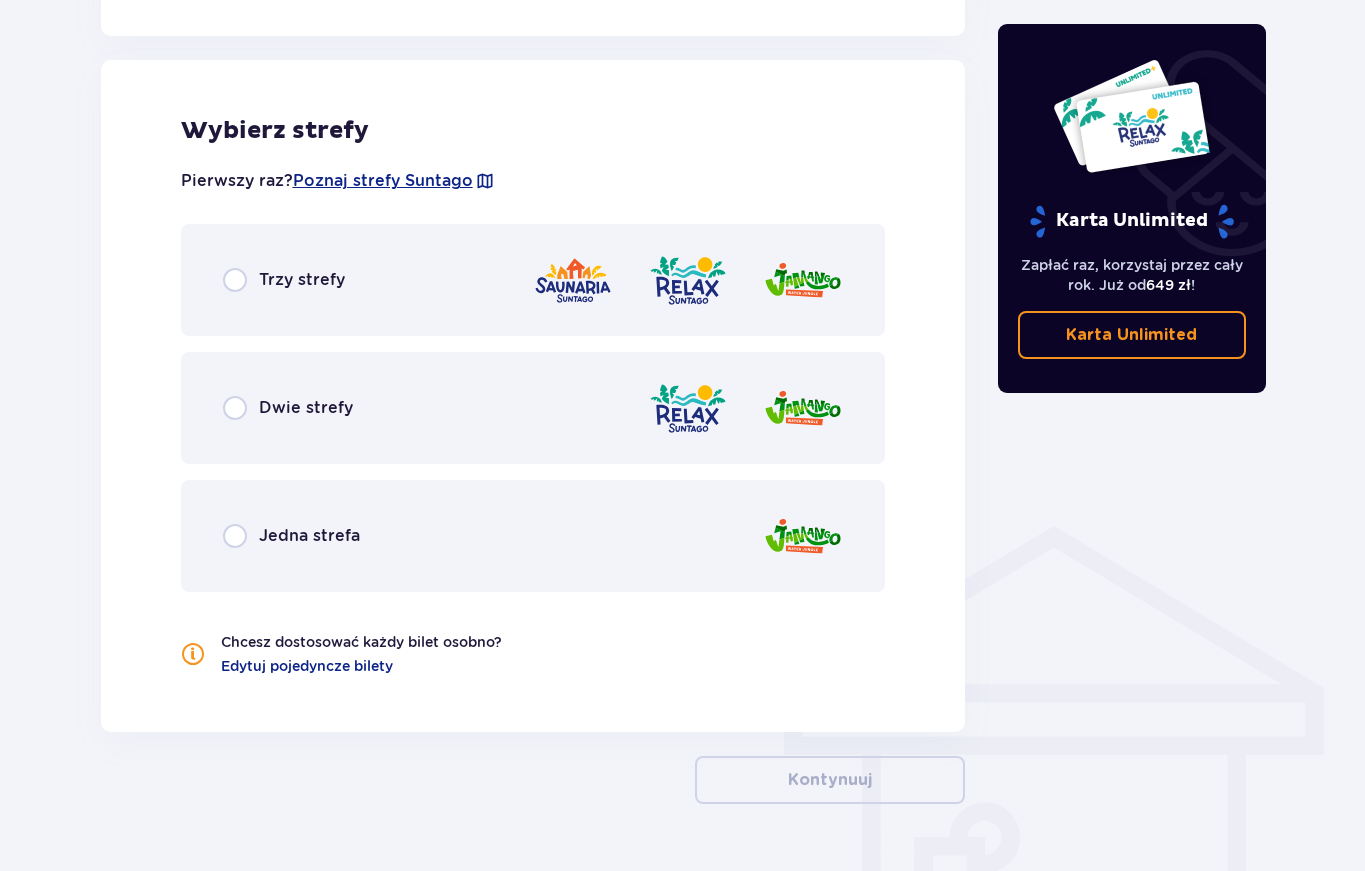 scroll, scrollTop: 1110, scrollLeft: 0, axis: vertical 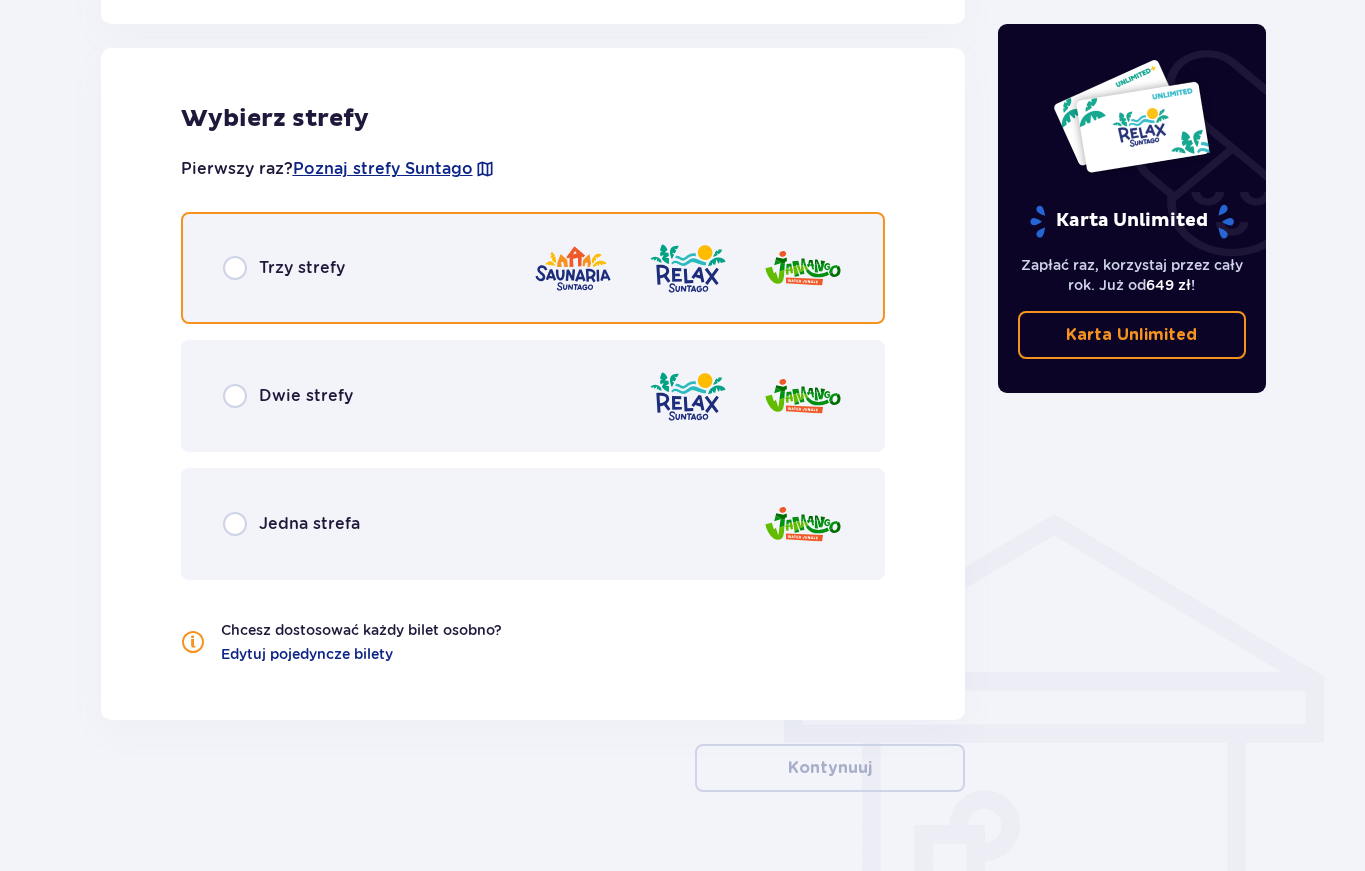 click at bounding box center (235, 268) 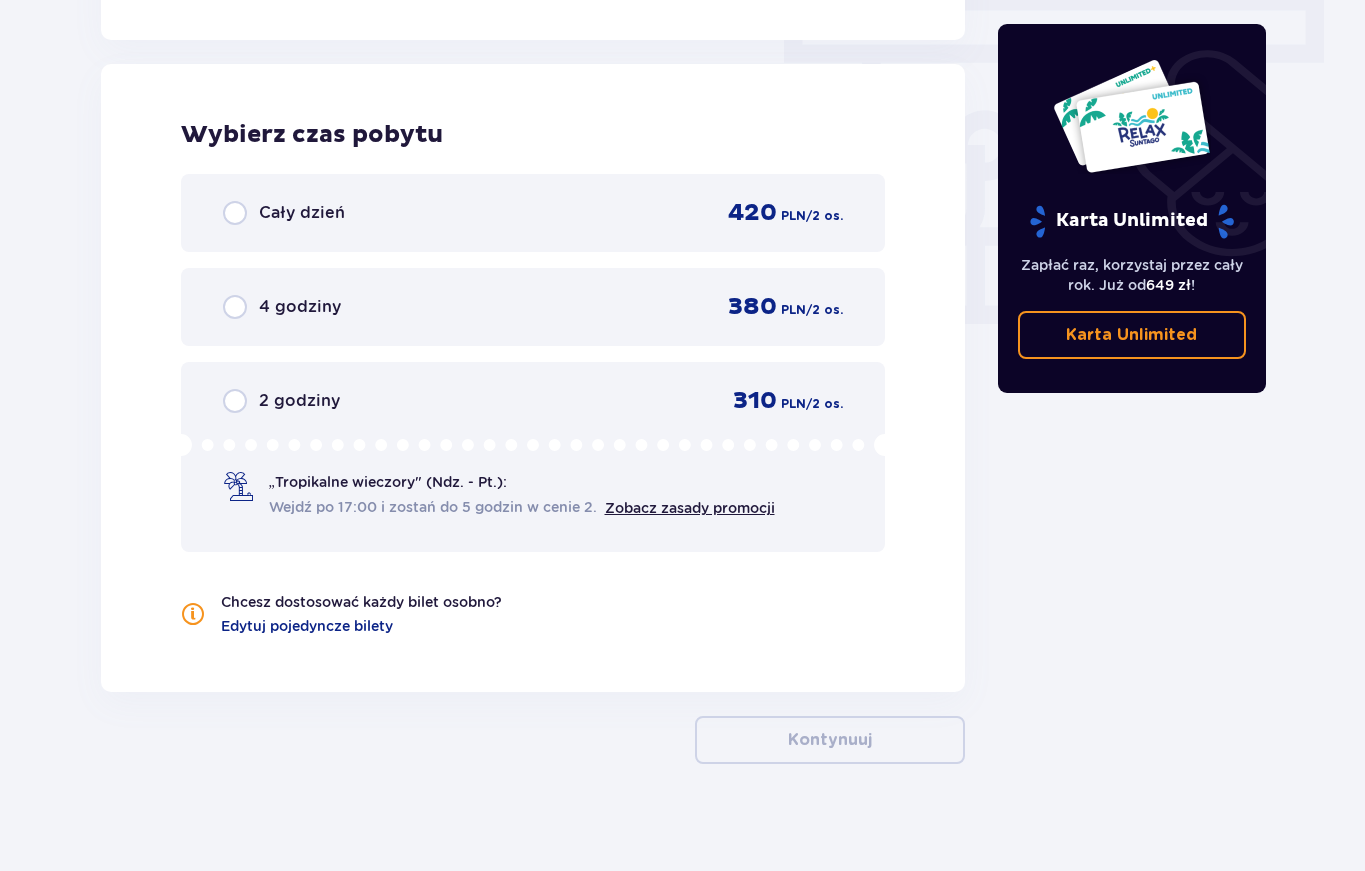 scroll, scrollTop: 1803, scrollLeft: 0, axis: vertical 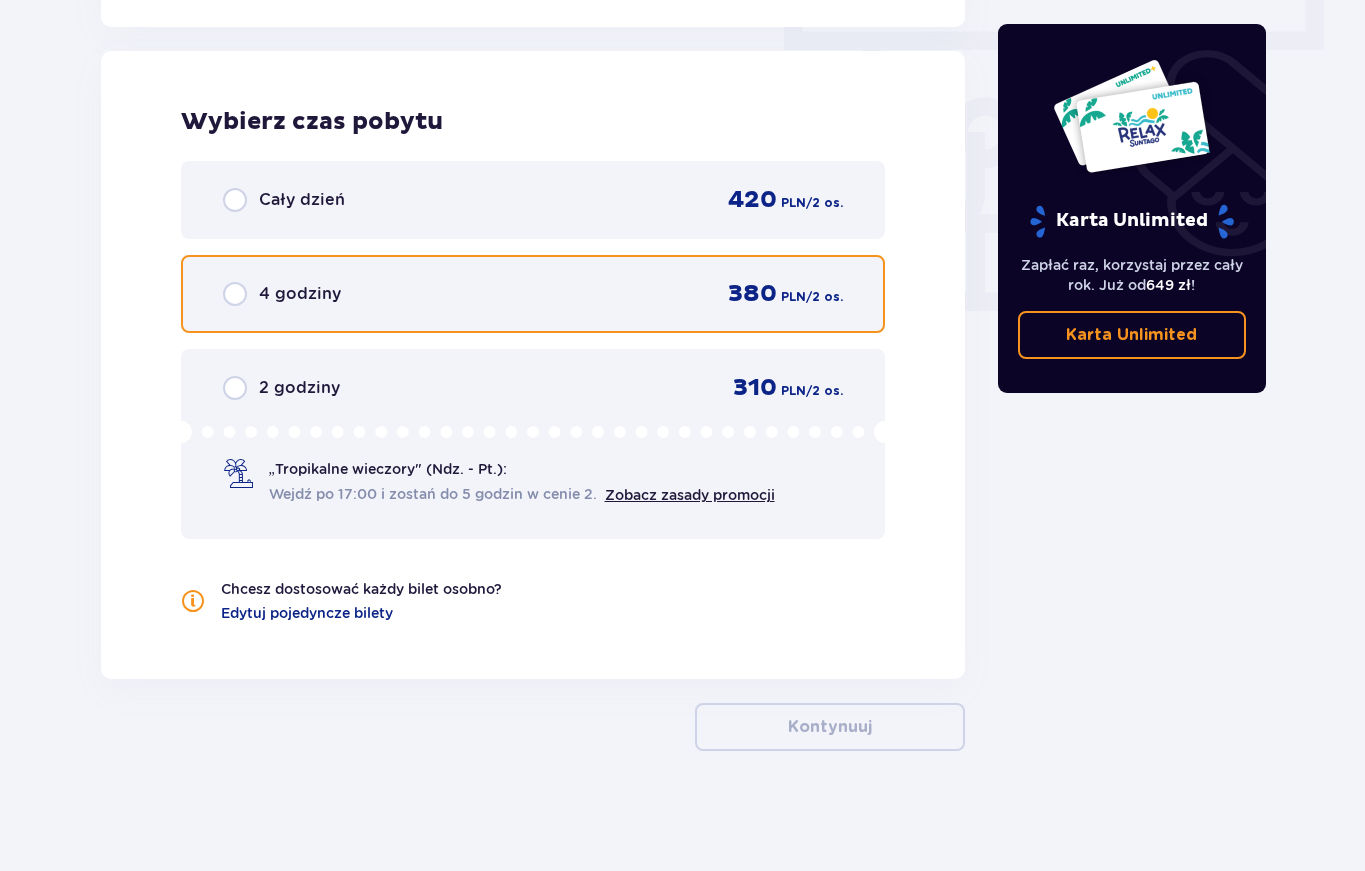 click at bounding box center [235, 294] 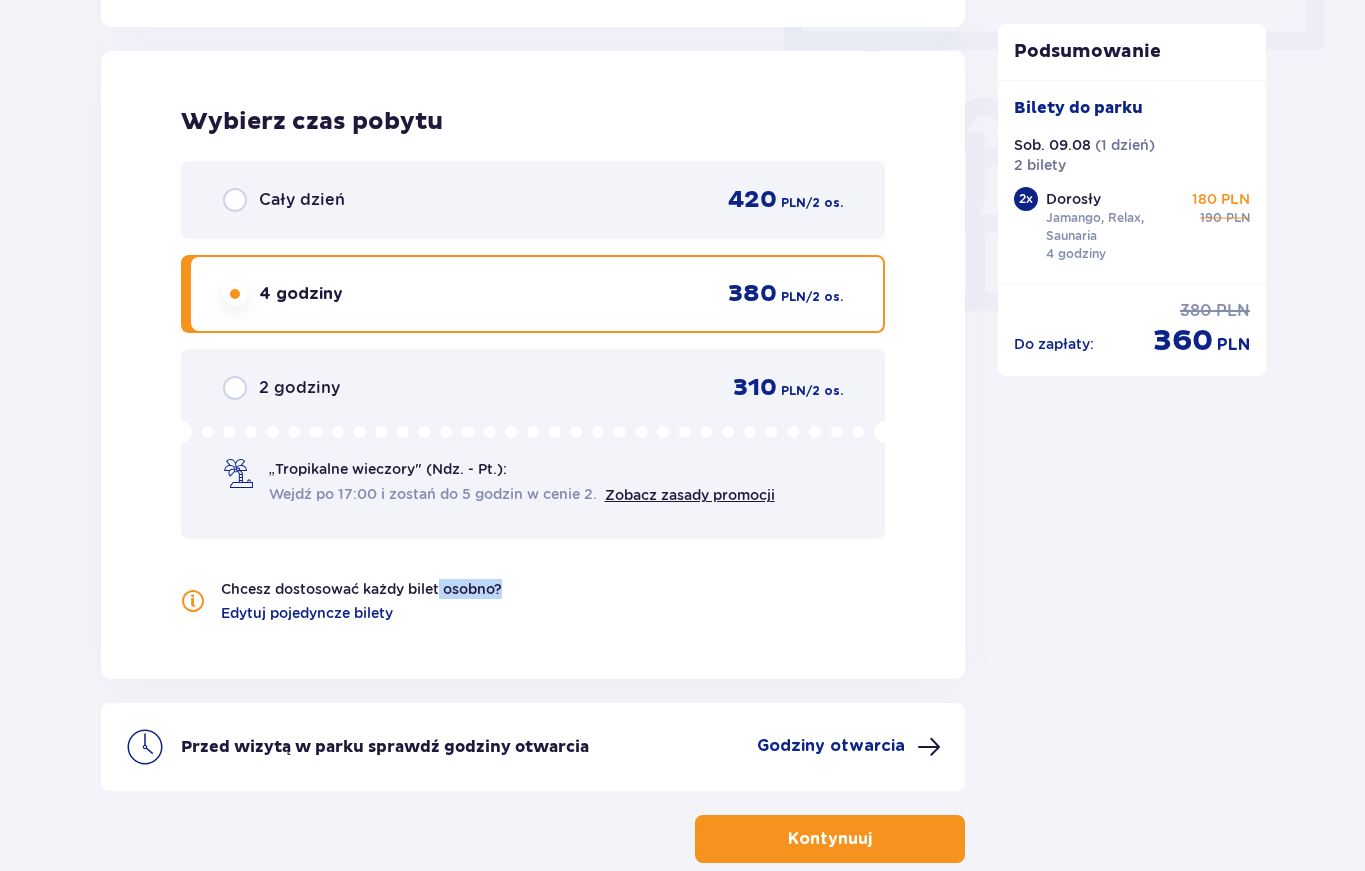 drag, startPoint x: 440, startPoint y: 587, endPoint x: 501, endPoint y: 633, distance: 76.40026 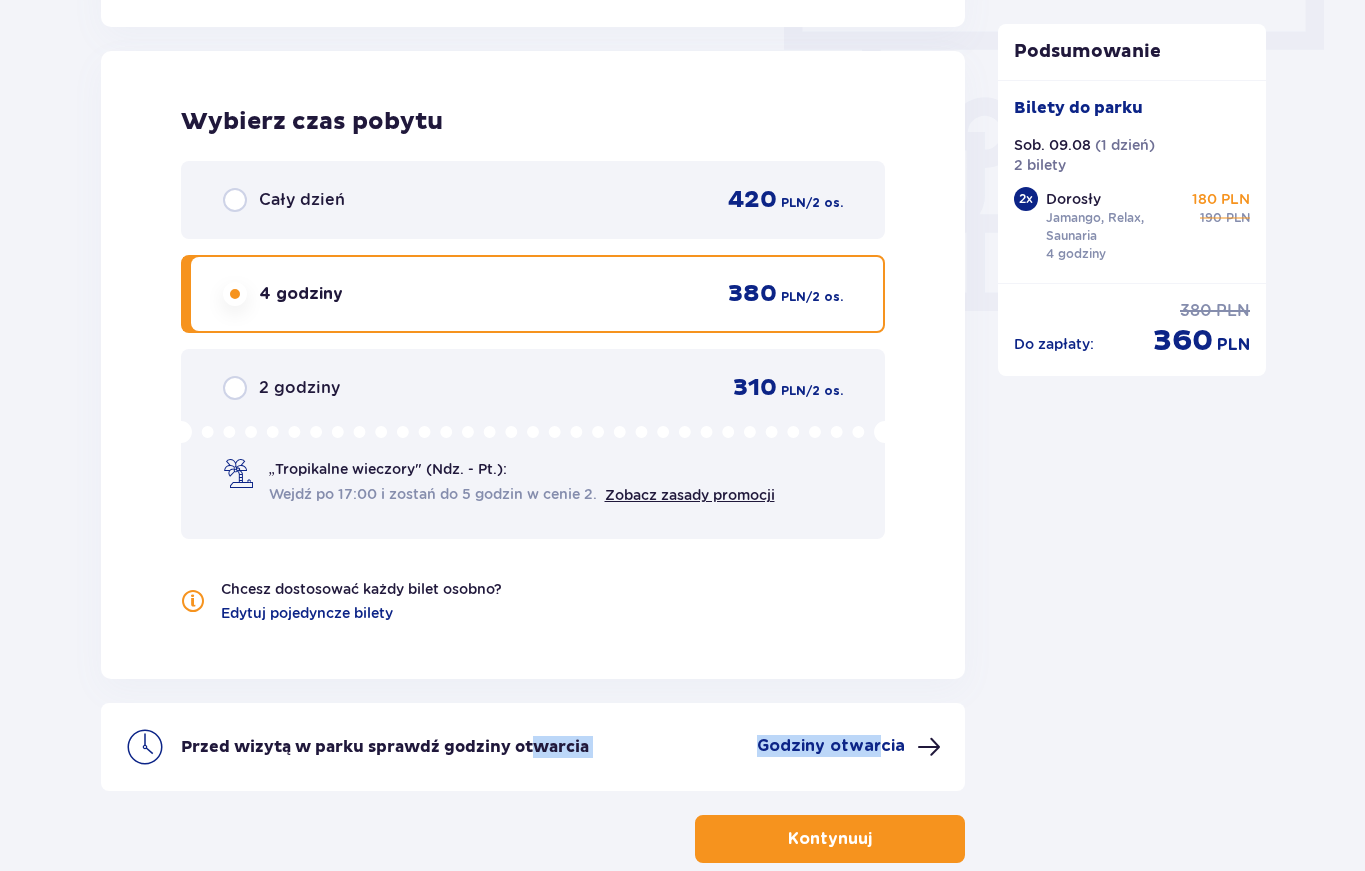 drag, startPoint x: 530, startPoint y: 742, endPoint x: 882, endPoint y: 739, distance: 352.0128 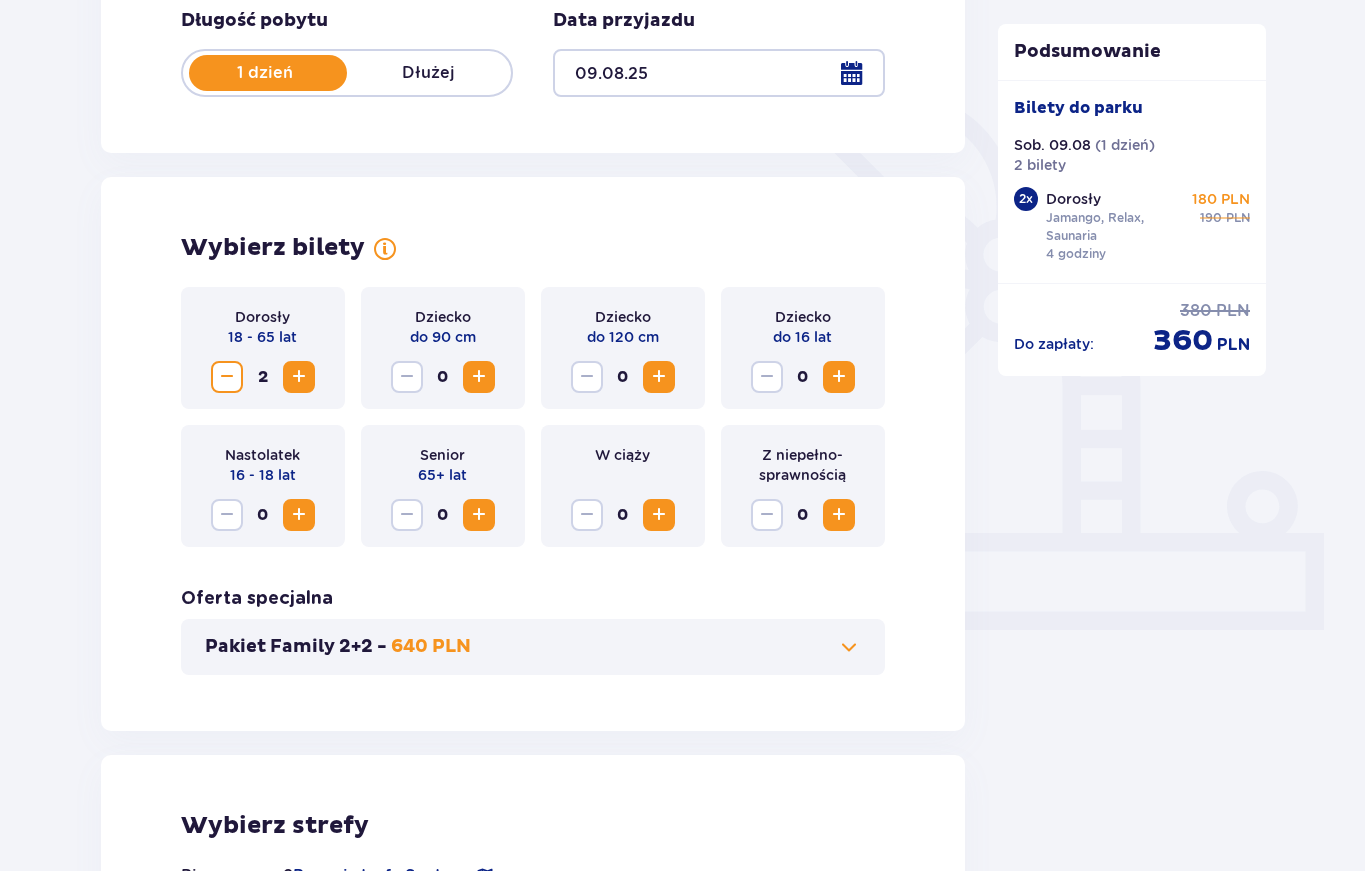 scroll, scrollTop: 0, scrollLeft: 0, axis: both 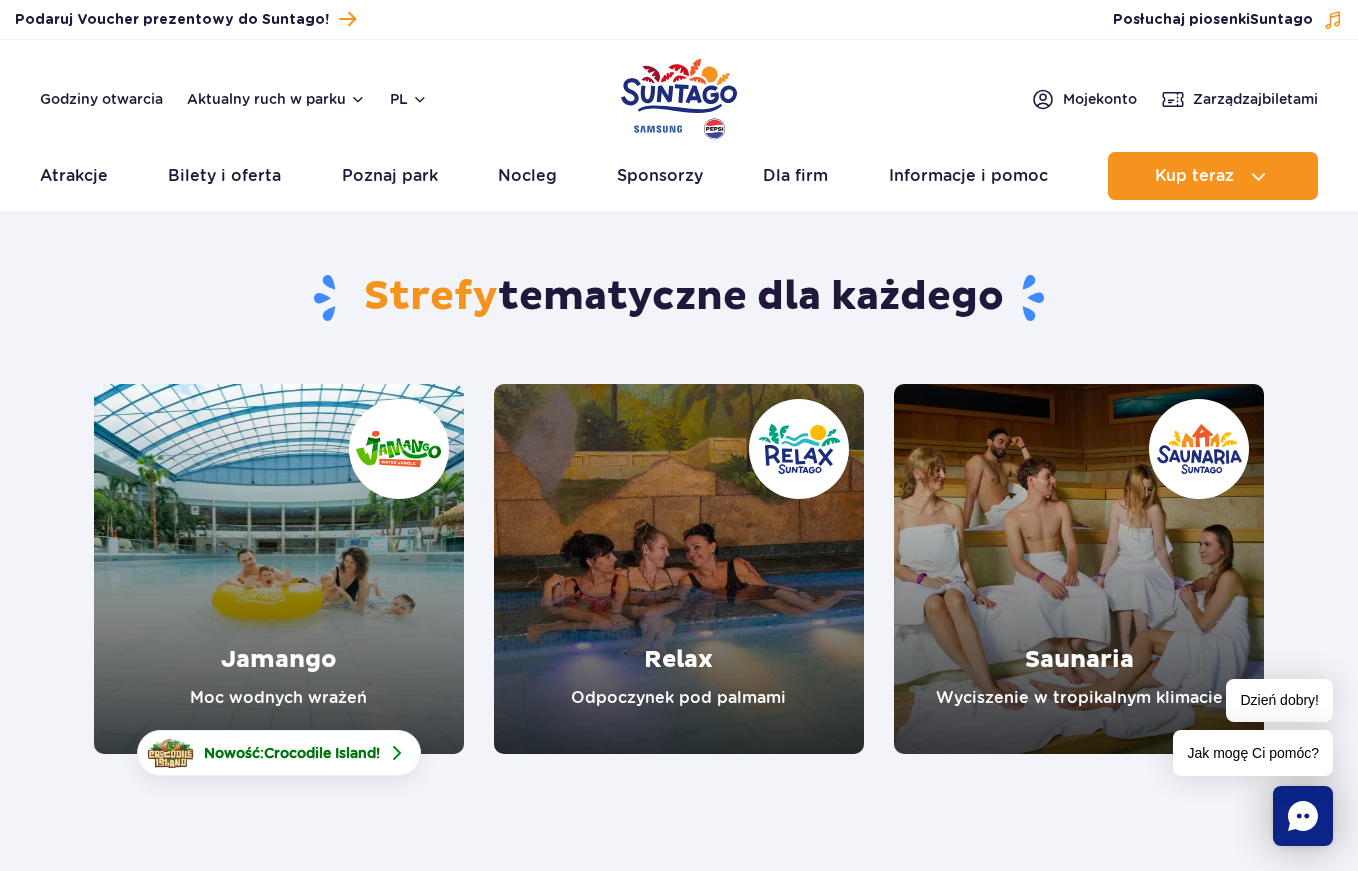 click at bounding box center (679, 569) 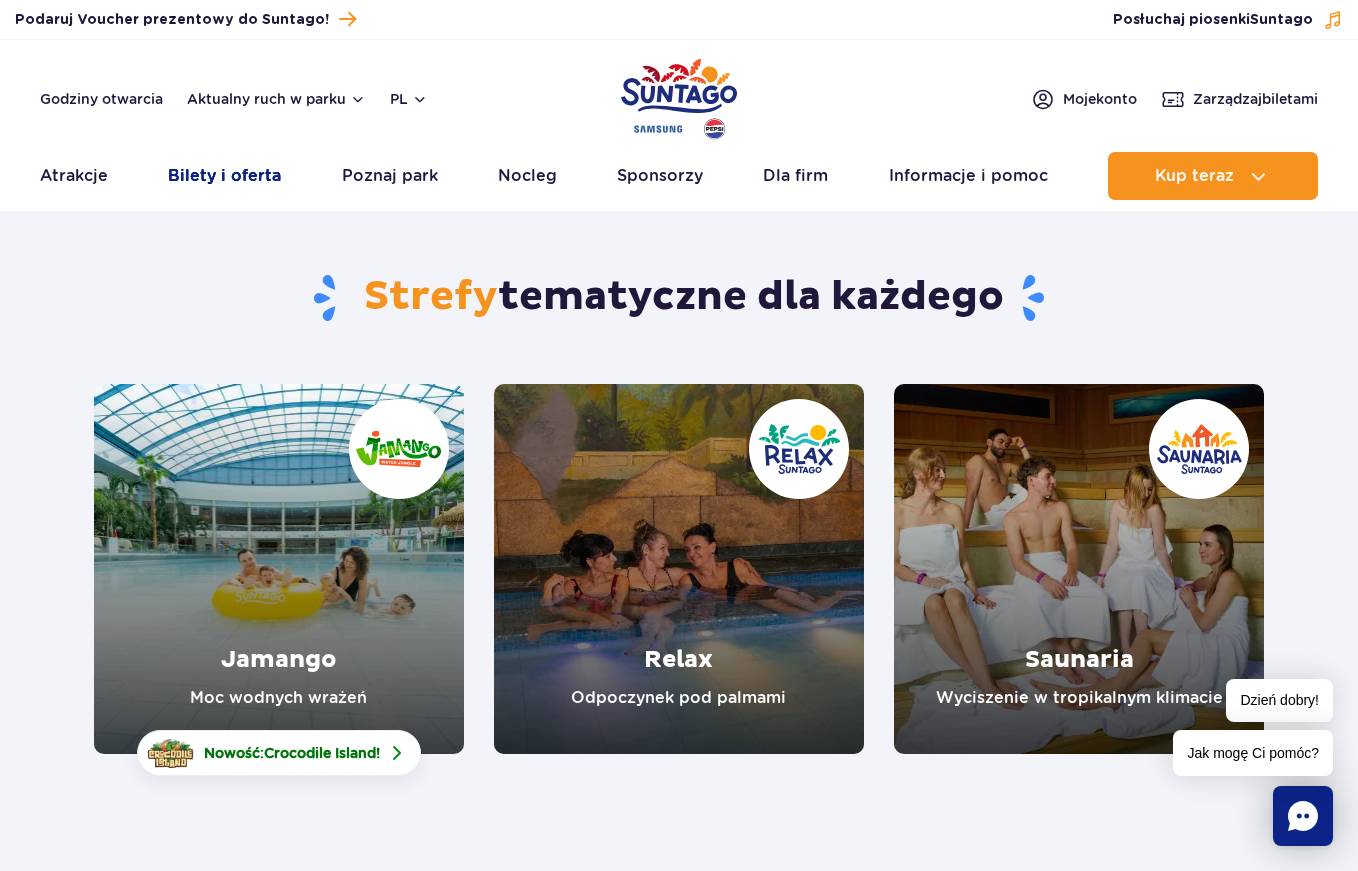 click on "Bilety i oferta" at bounding box center (224, 176) 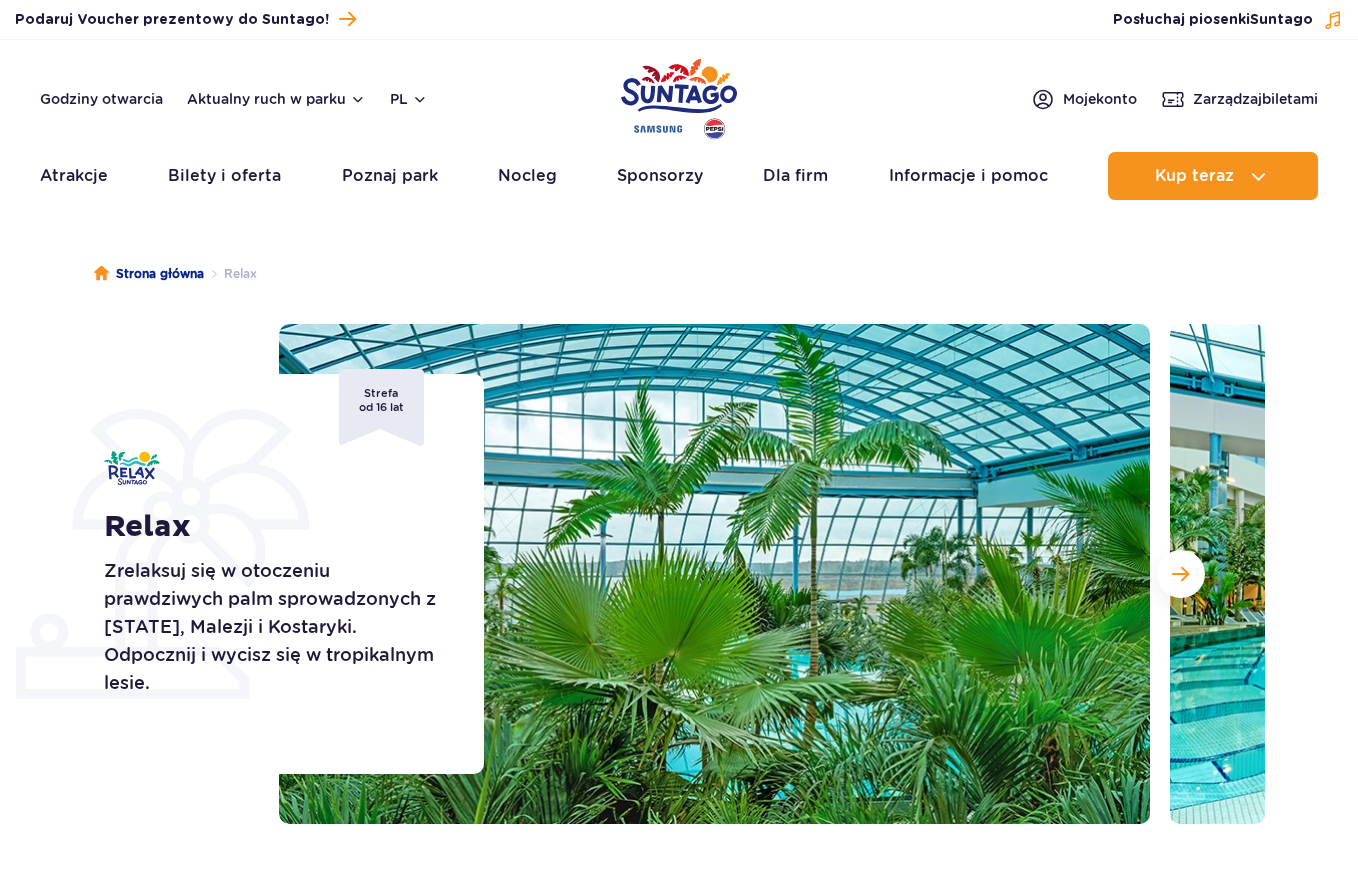 scroll, scrollTop: 0, scrollLeft: 0, axis: both 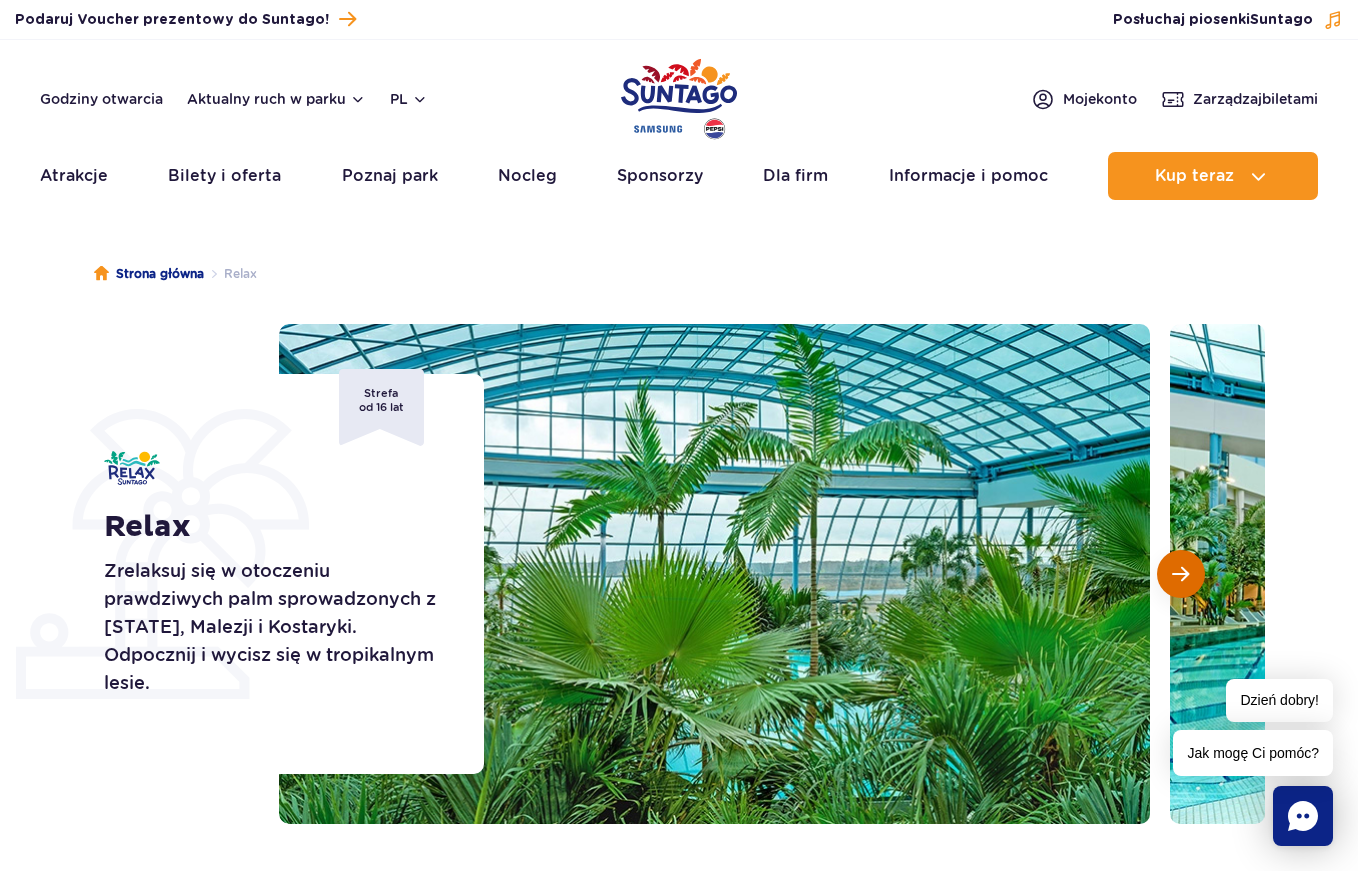 click at bounding box center [1181, 574] 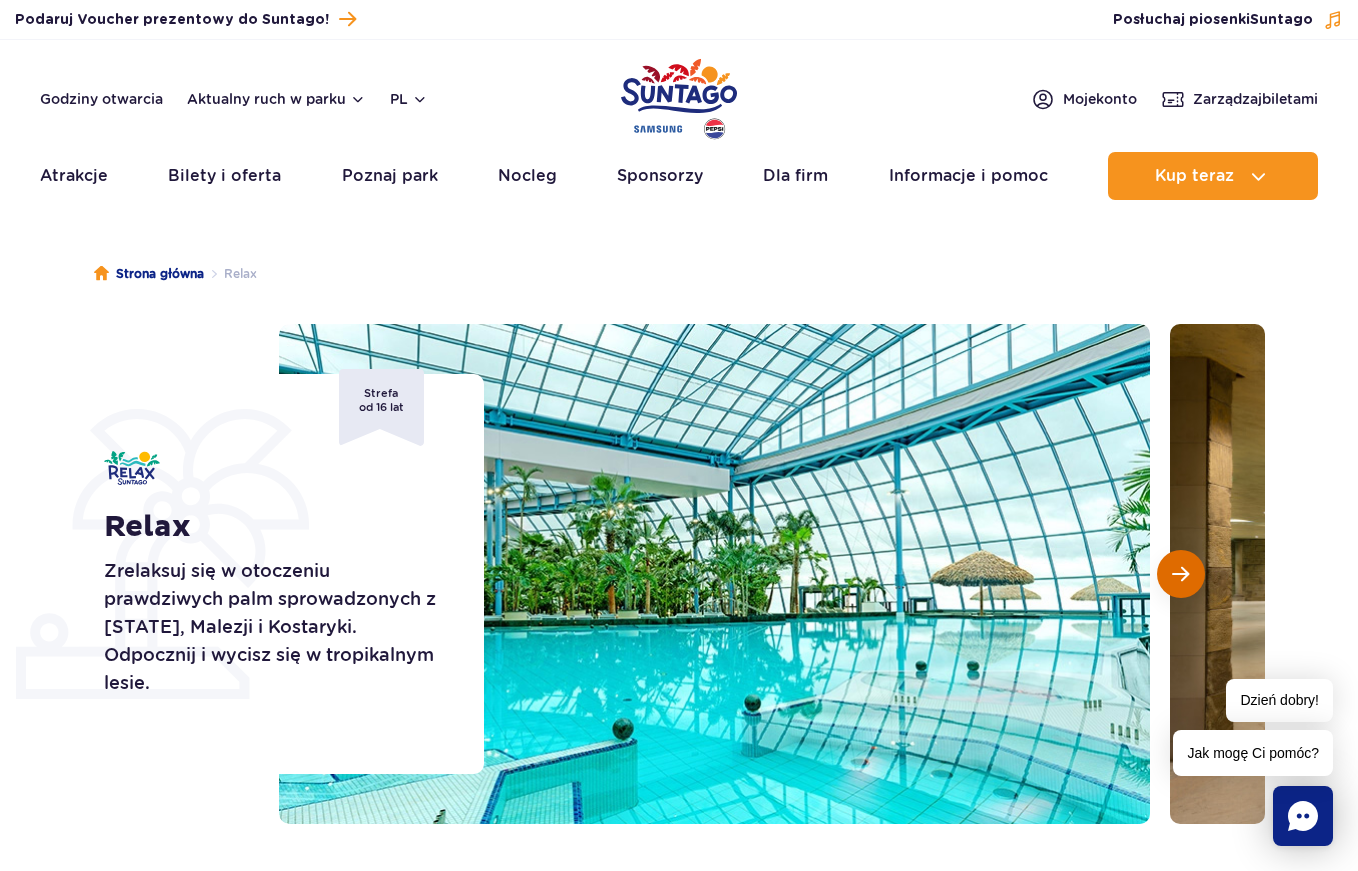 click at bounding box center (1181, 574) 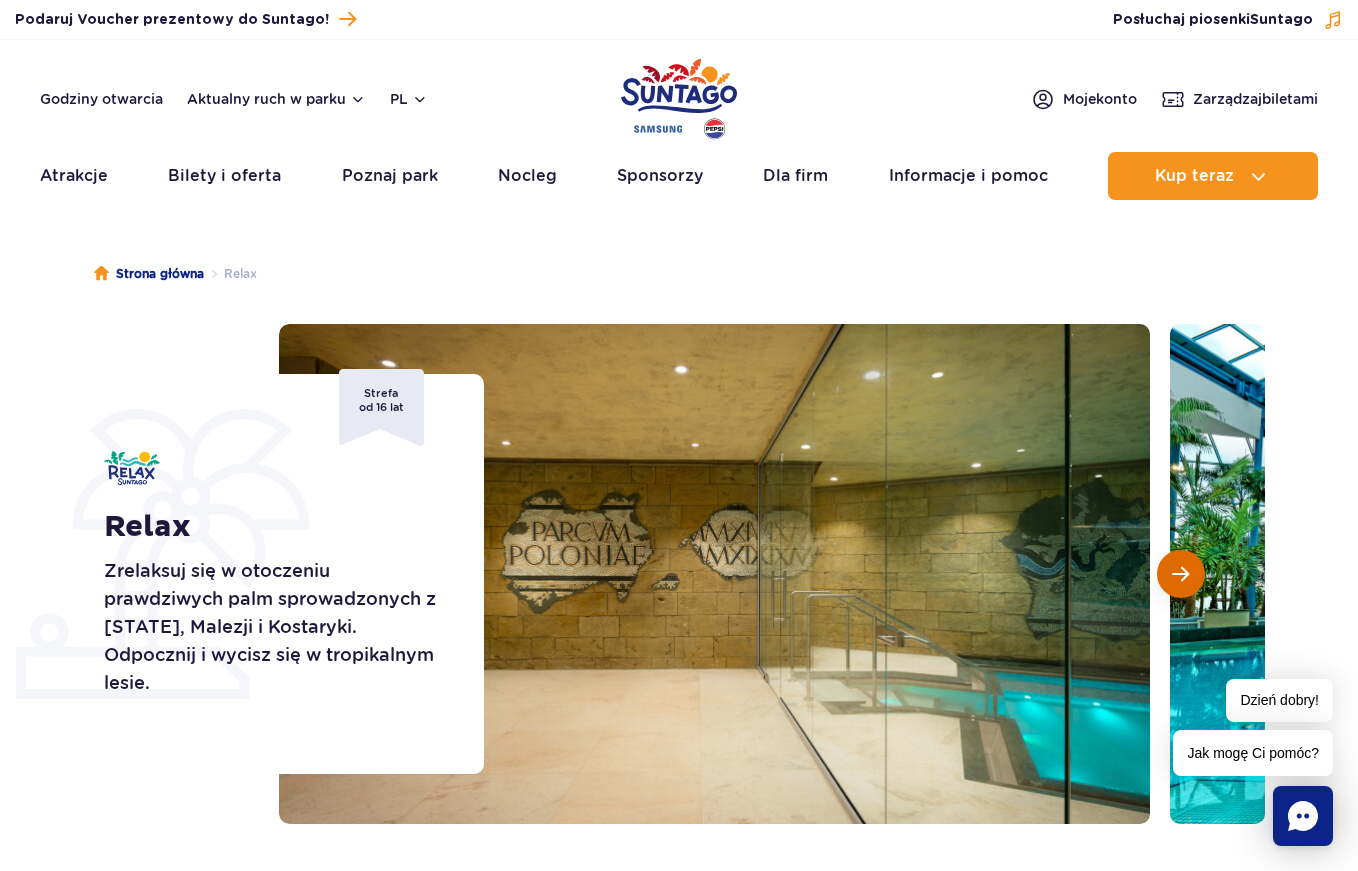 click at bounding box center [1181, 574] 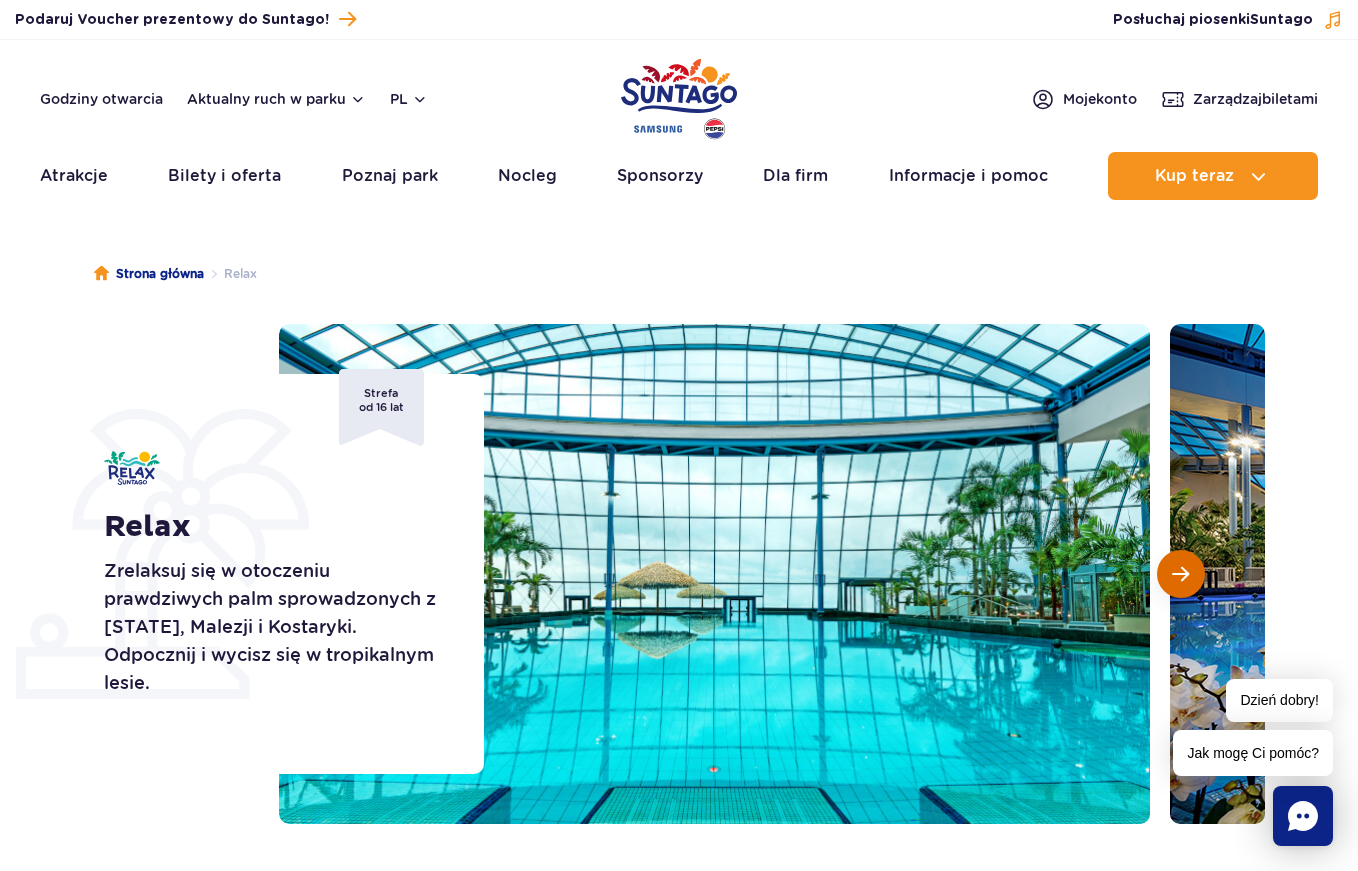 click at bounding box center (1181, 574) 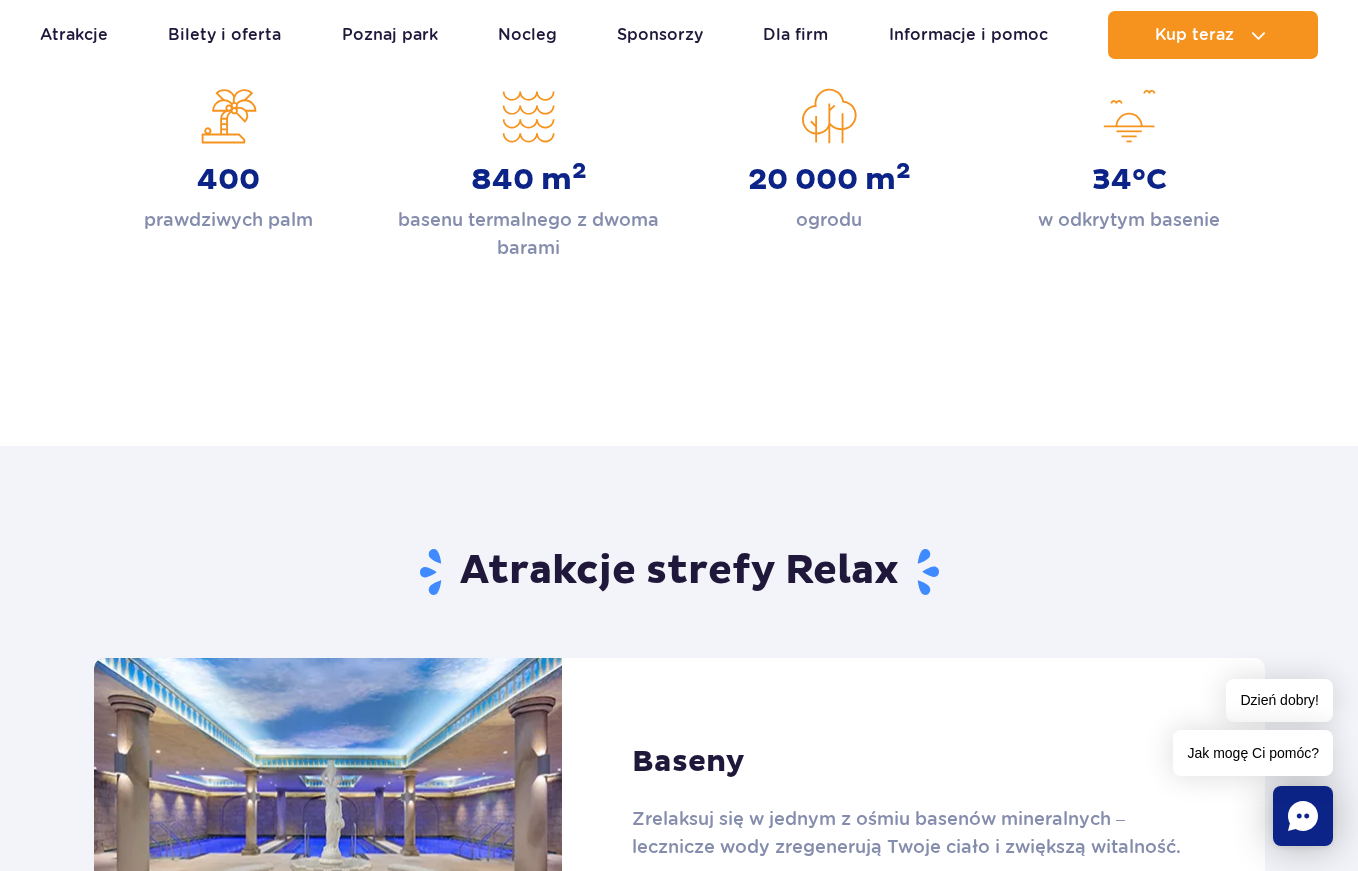 scroll, scrollTop: 0, scrollLeft: 0, axis: both 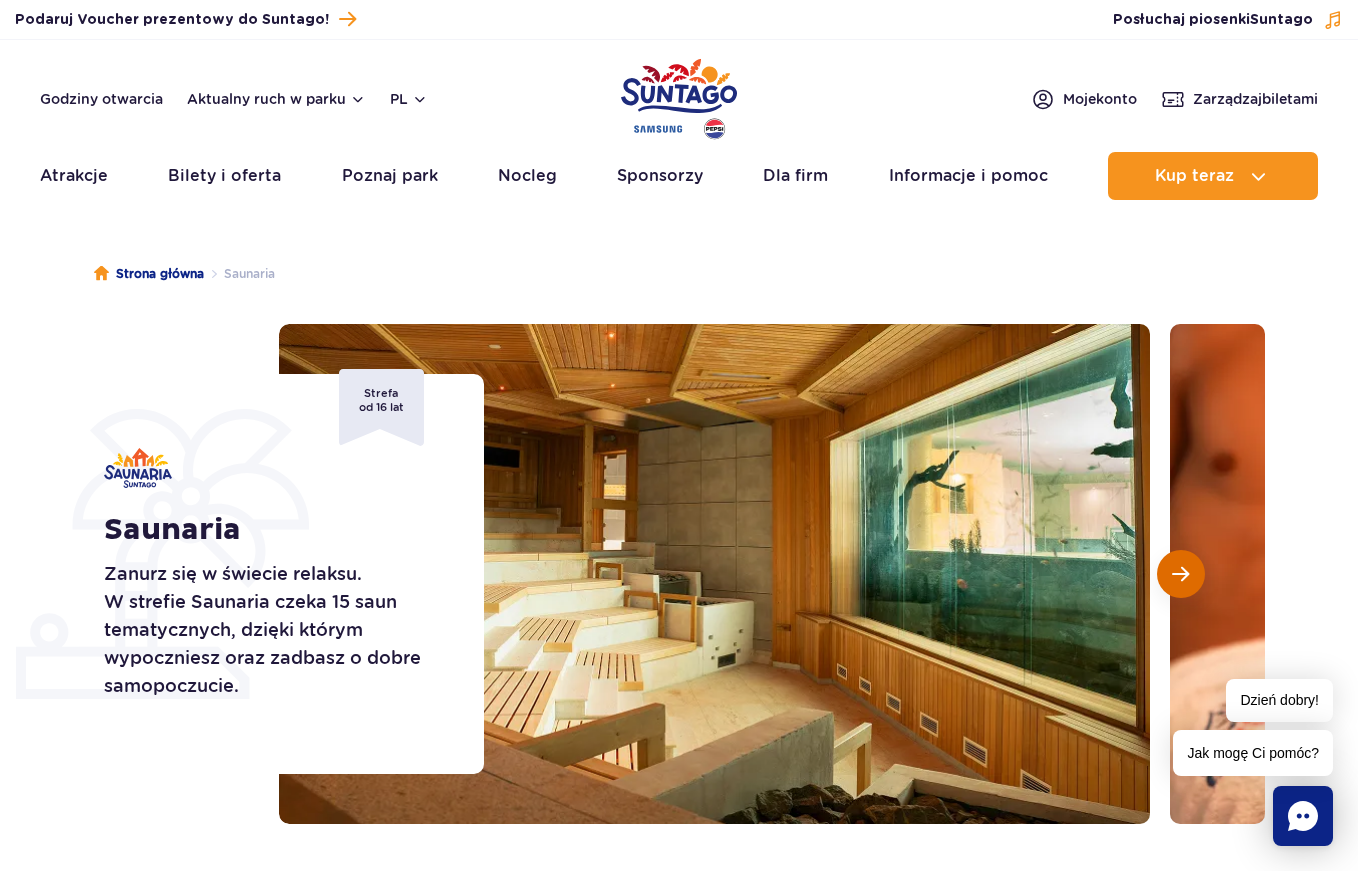 click at bounding box center (1180, 574) 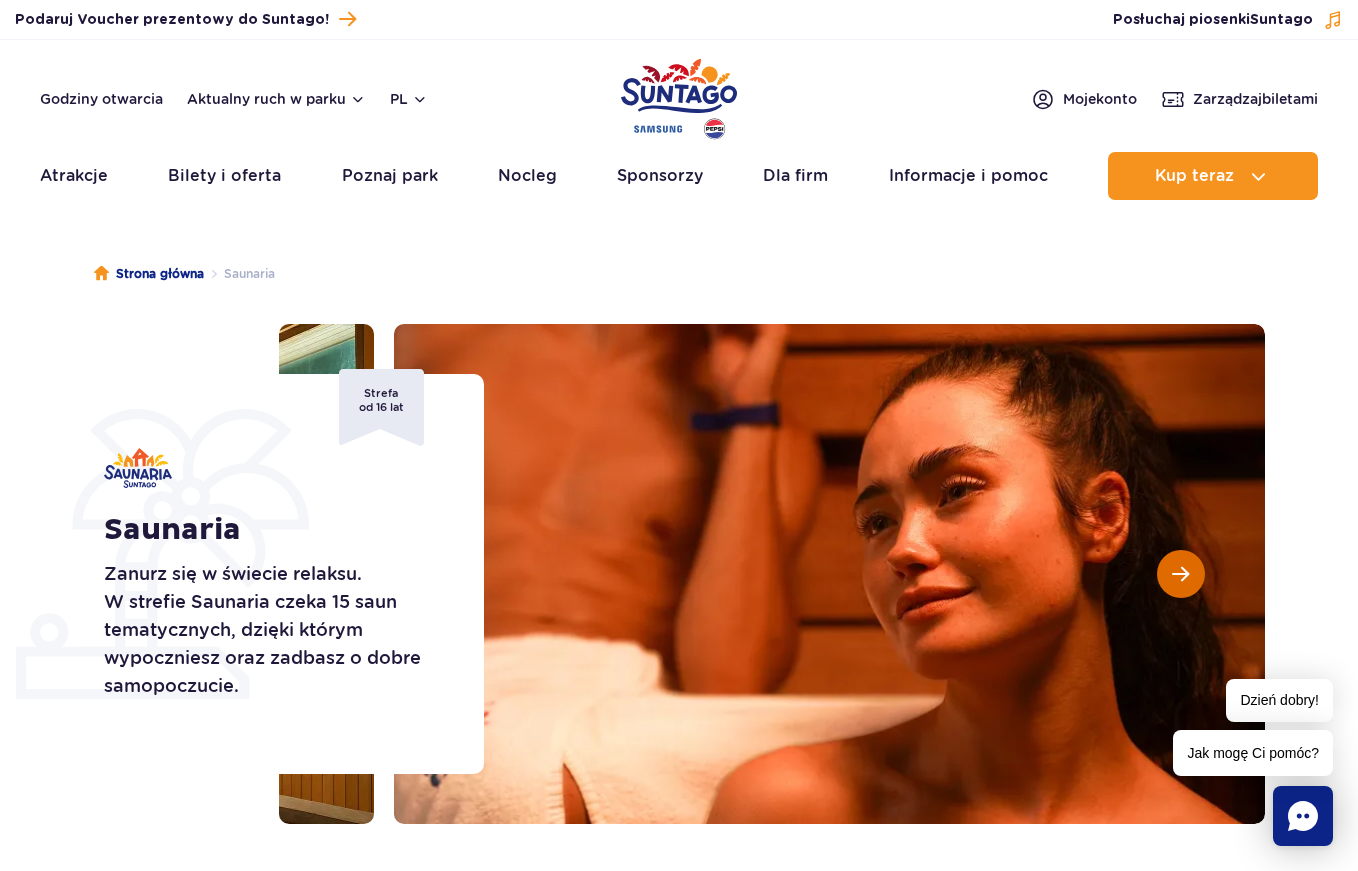 click at bounding box center (1181, 574) 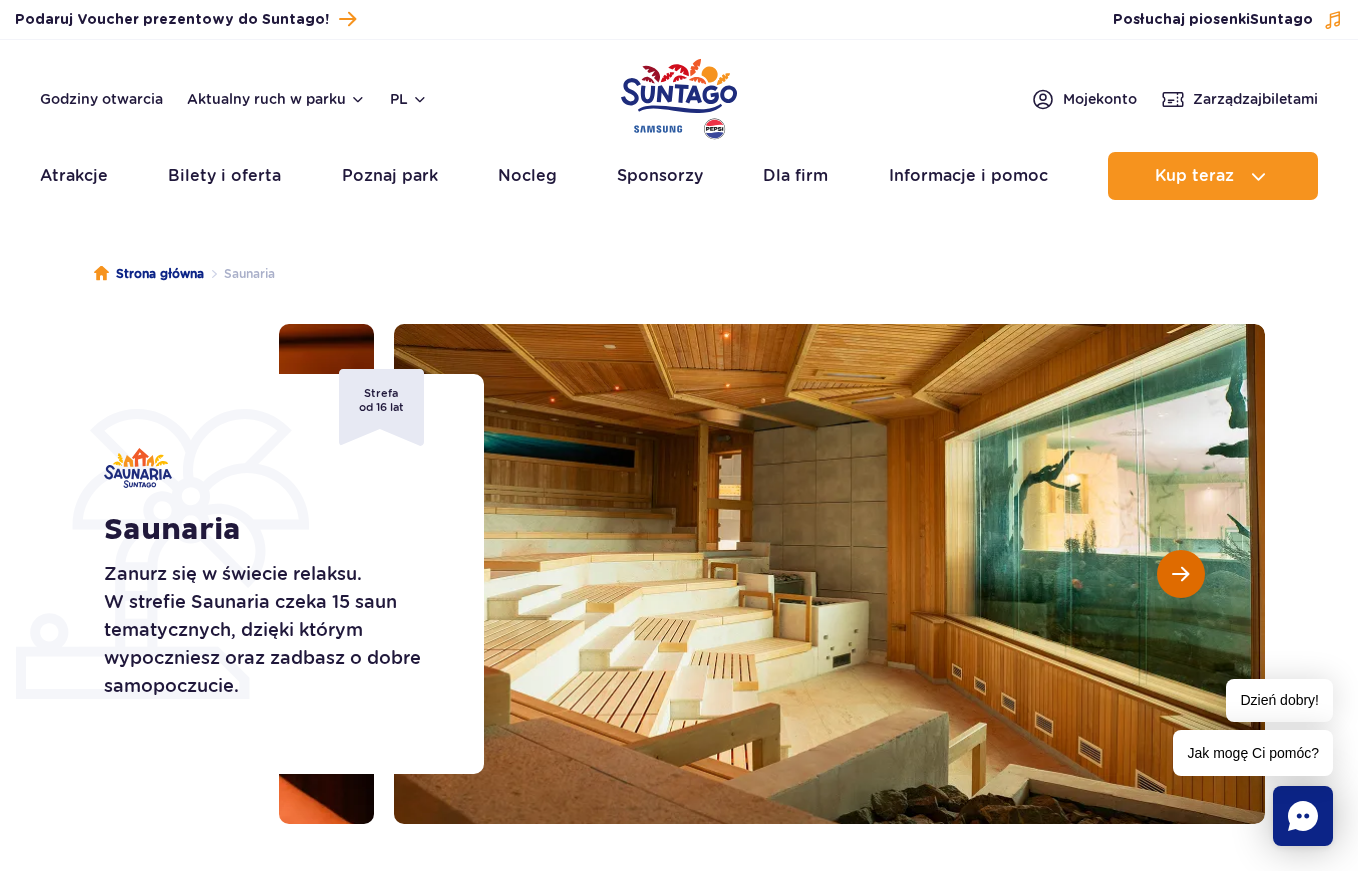 click at bounding box center [1181, 574] 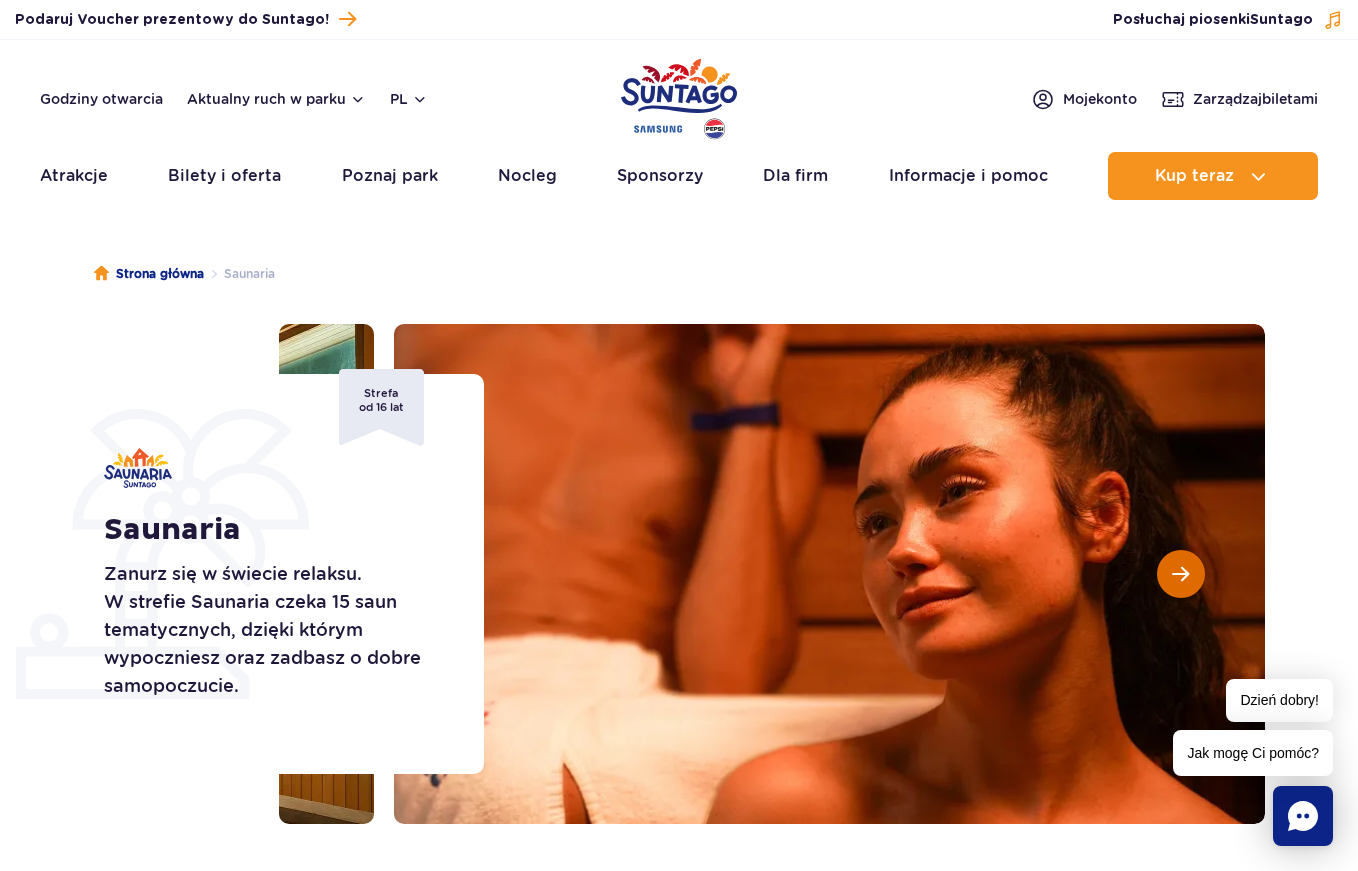 click at bounding box center (1181, 574) 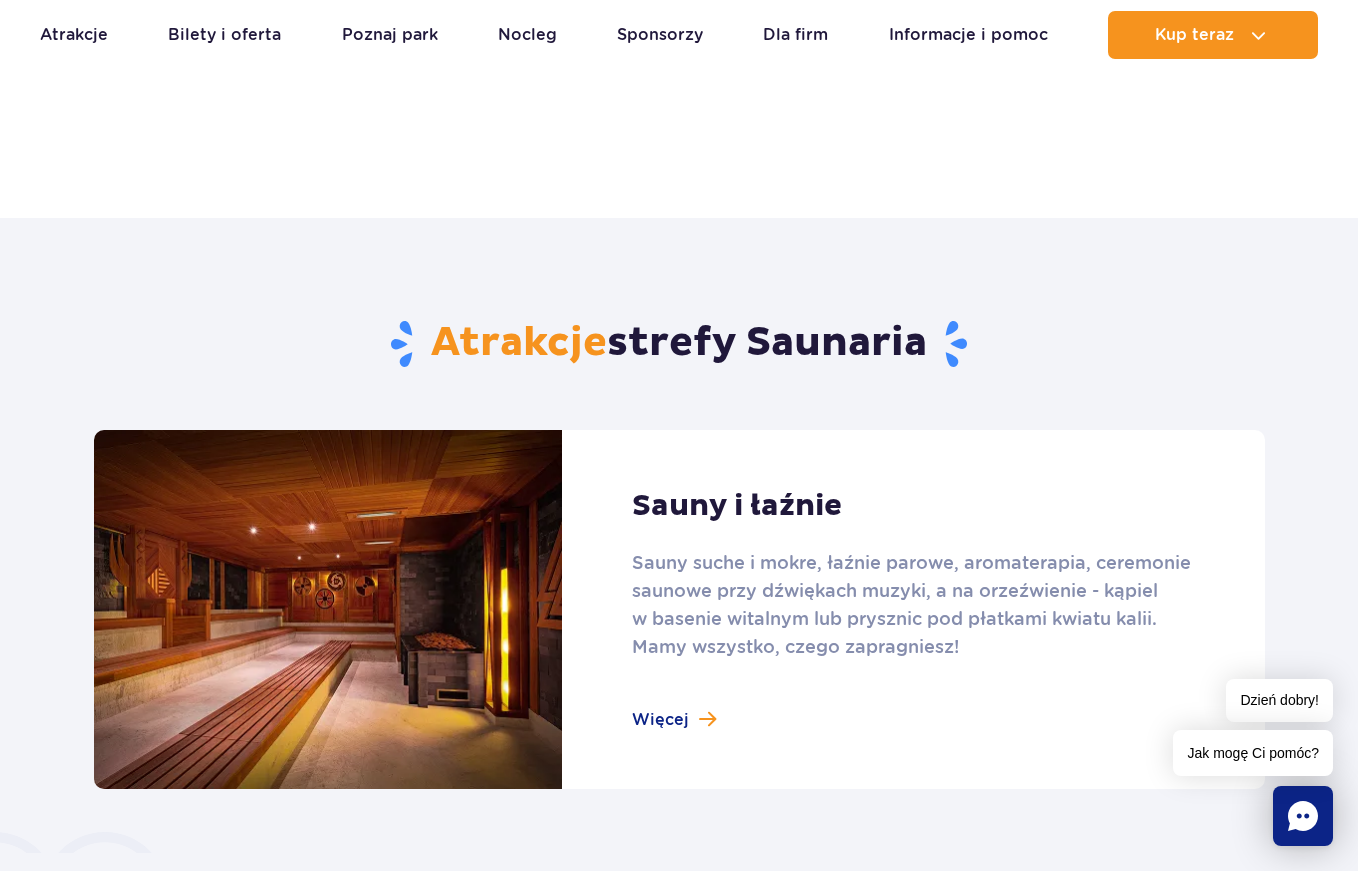 scroll, scrollTop: 1200, scrollLeft: 0, axis: vertical 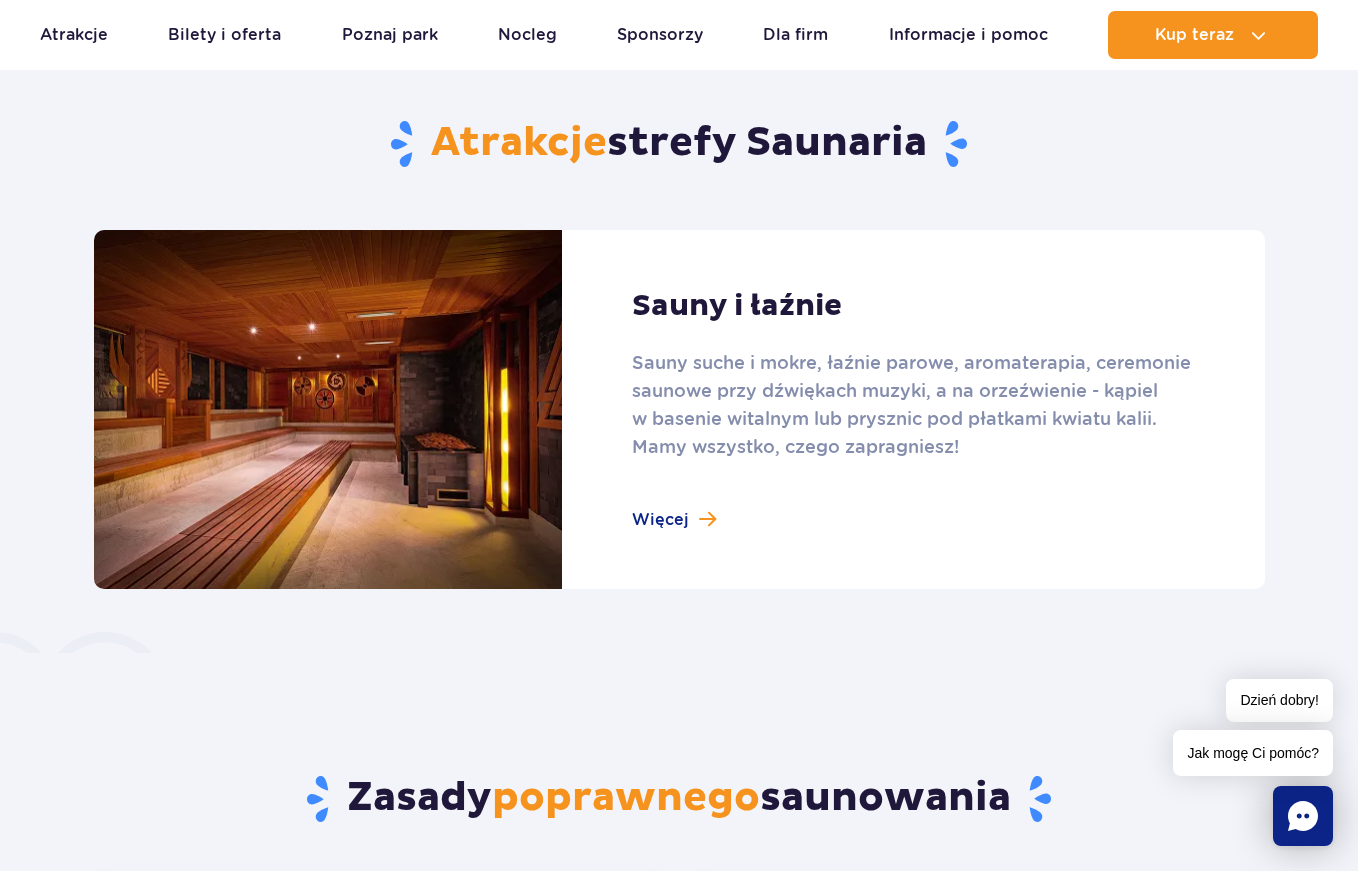 click at bounding box center [679, 409] 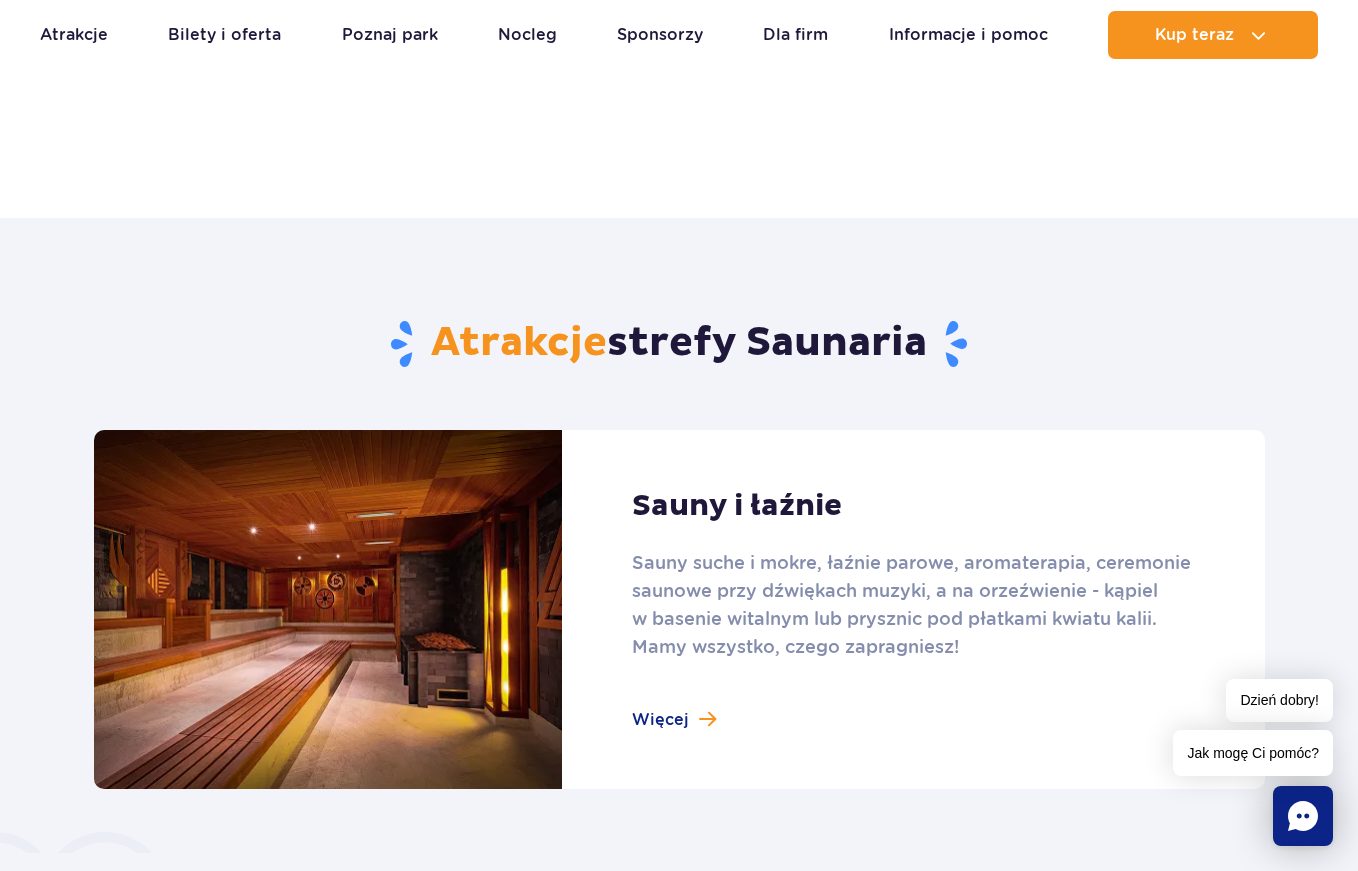 scroll, scrollTop: 500, scrollLeft: 0, axis: vertical 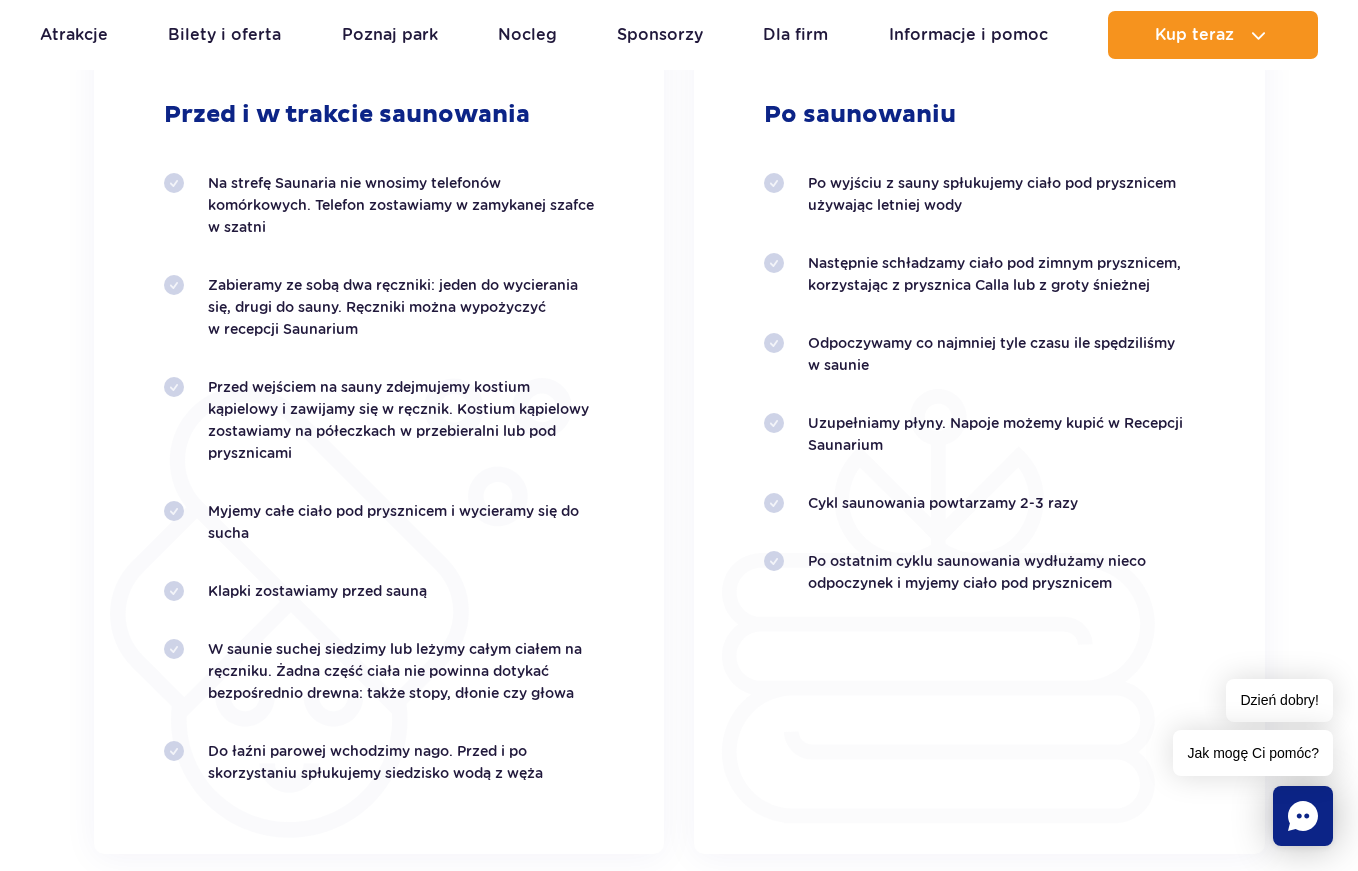 drag, startPoint x: 279, startPoint y: 671, endPoint x: 578, endPoint y: 699, distance: 300.30817 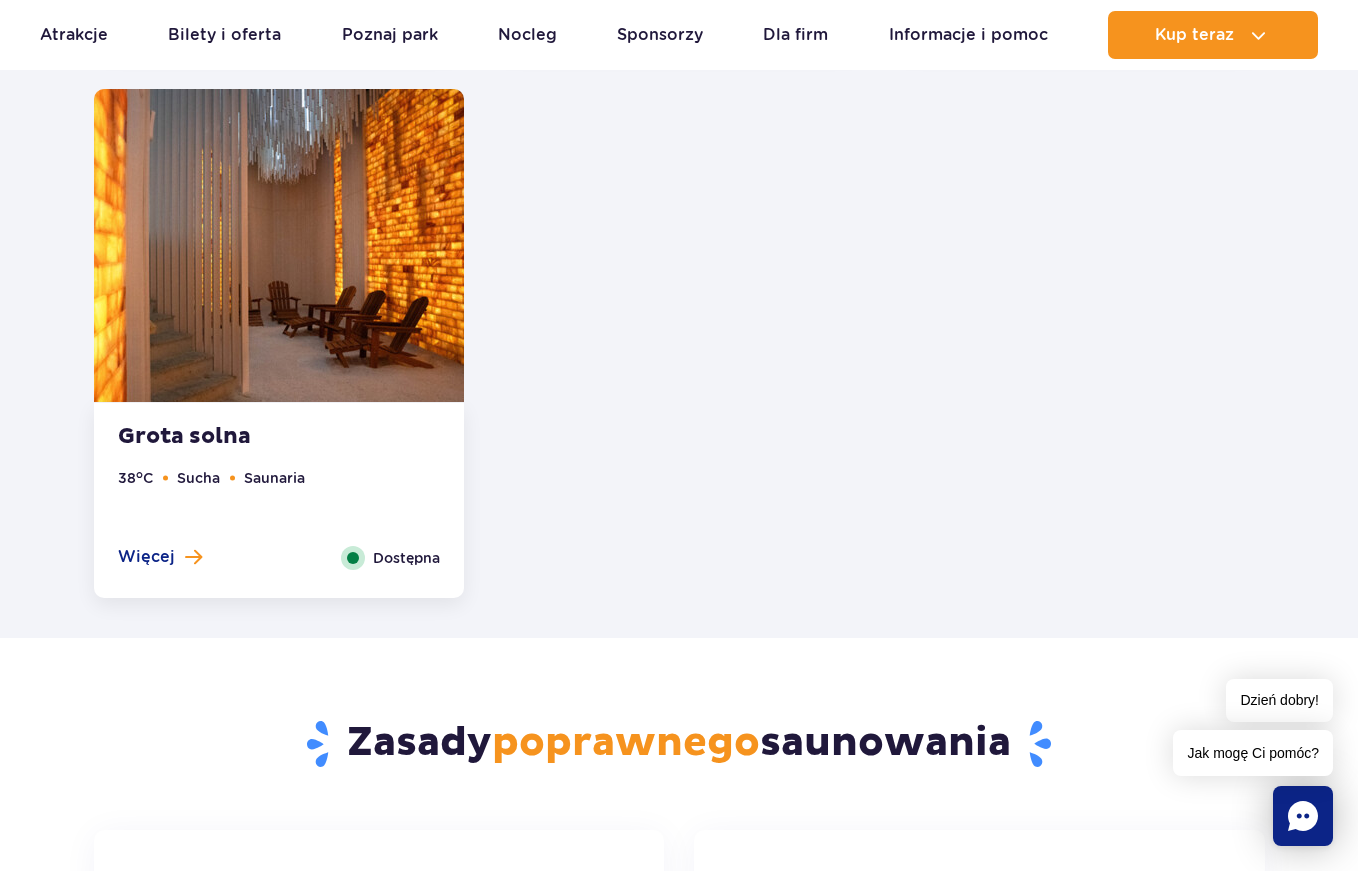 scroll, scrollTop: 2300, scrollLeft: 0, axis: vertical 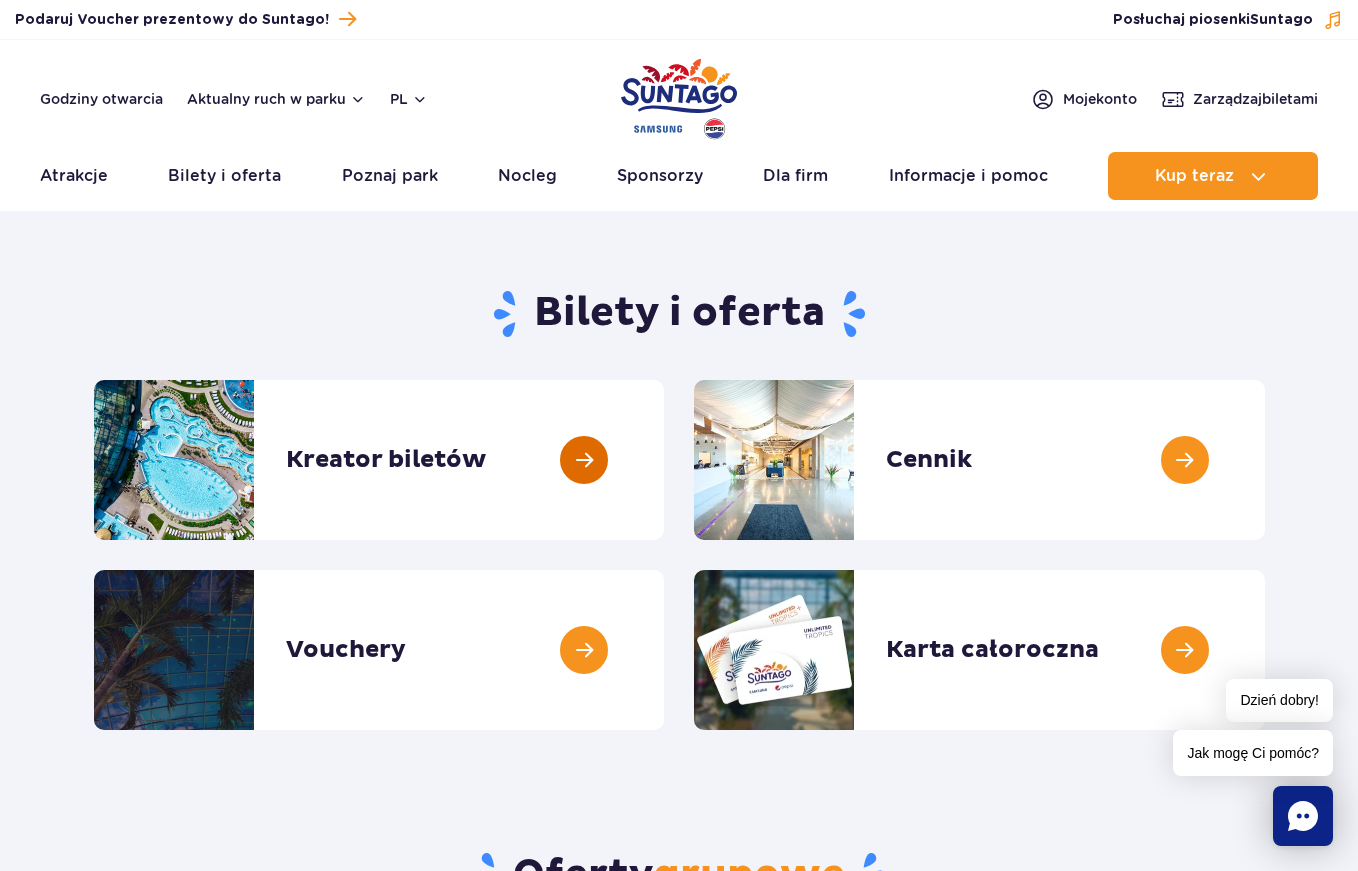 click at bounding box center (664, 460) 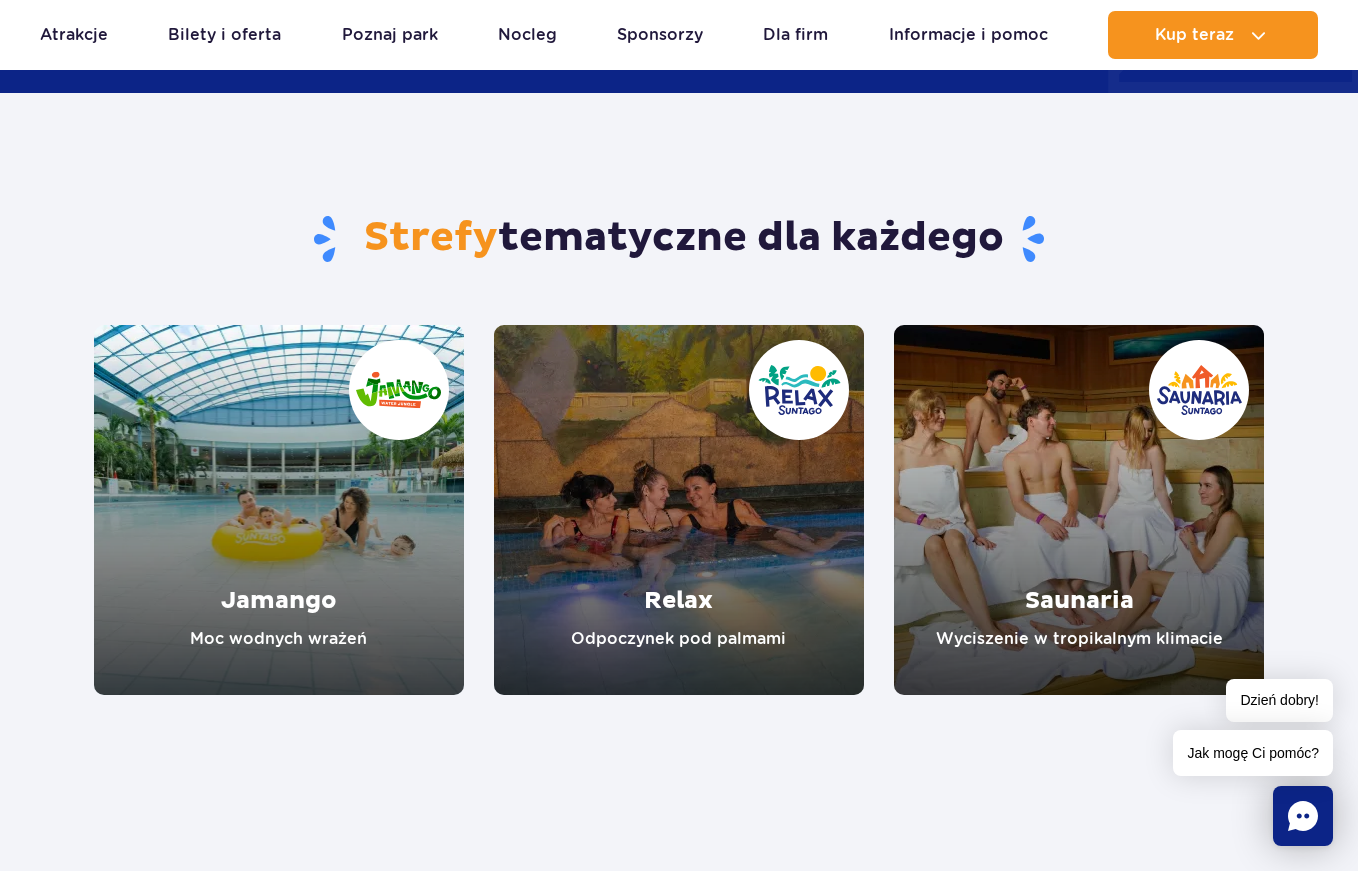 scroll, scrollTop: 2200, scrollLeft: 0, axis: vertical 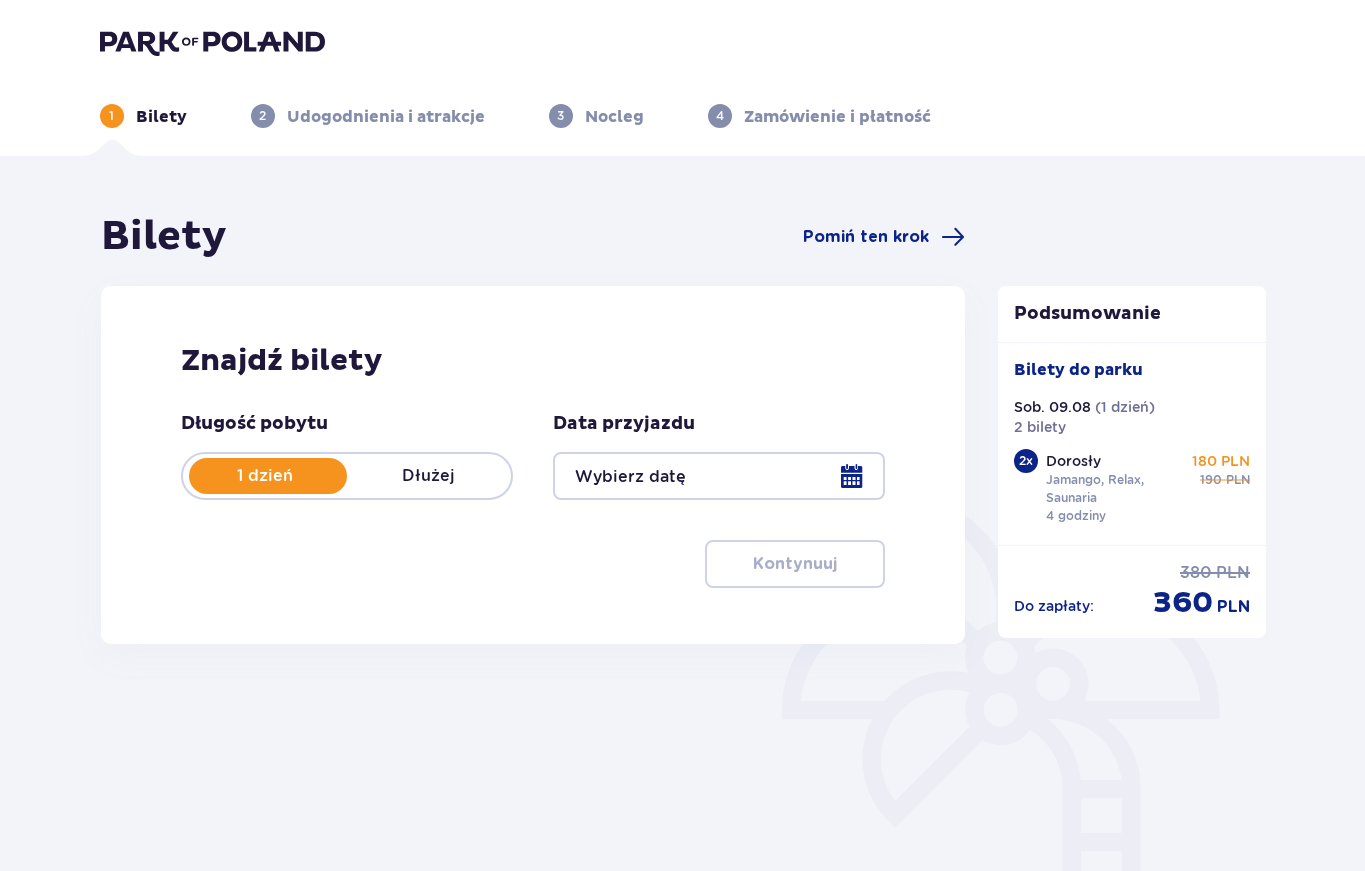 type on "09.08.25" 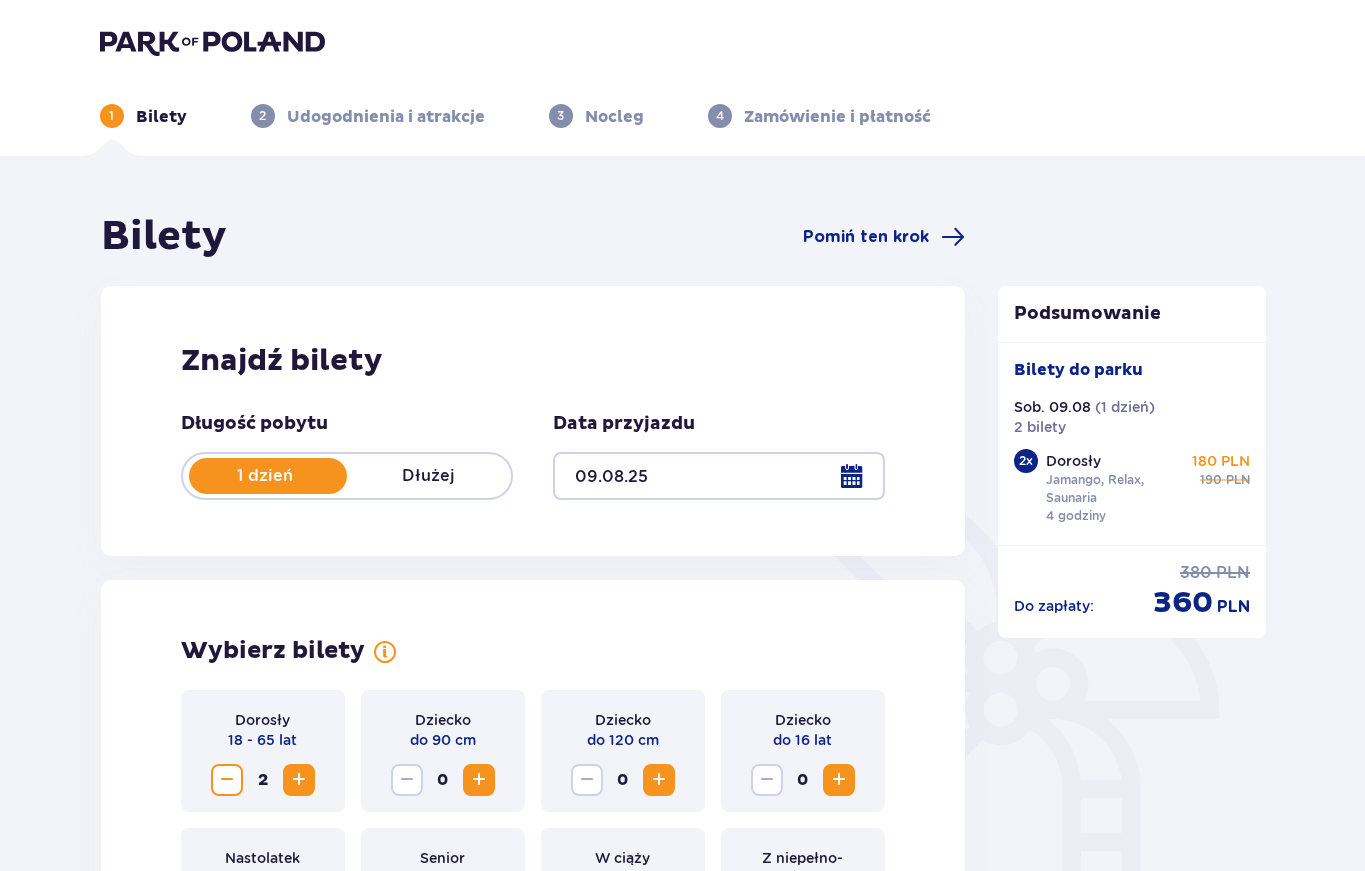 scroll, scrollTop: 0, scrollLeft: 0, axis: both 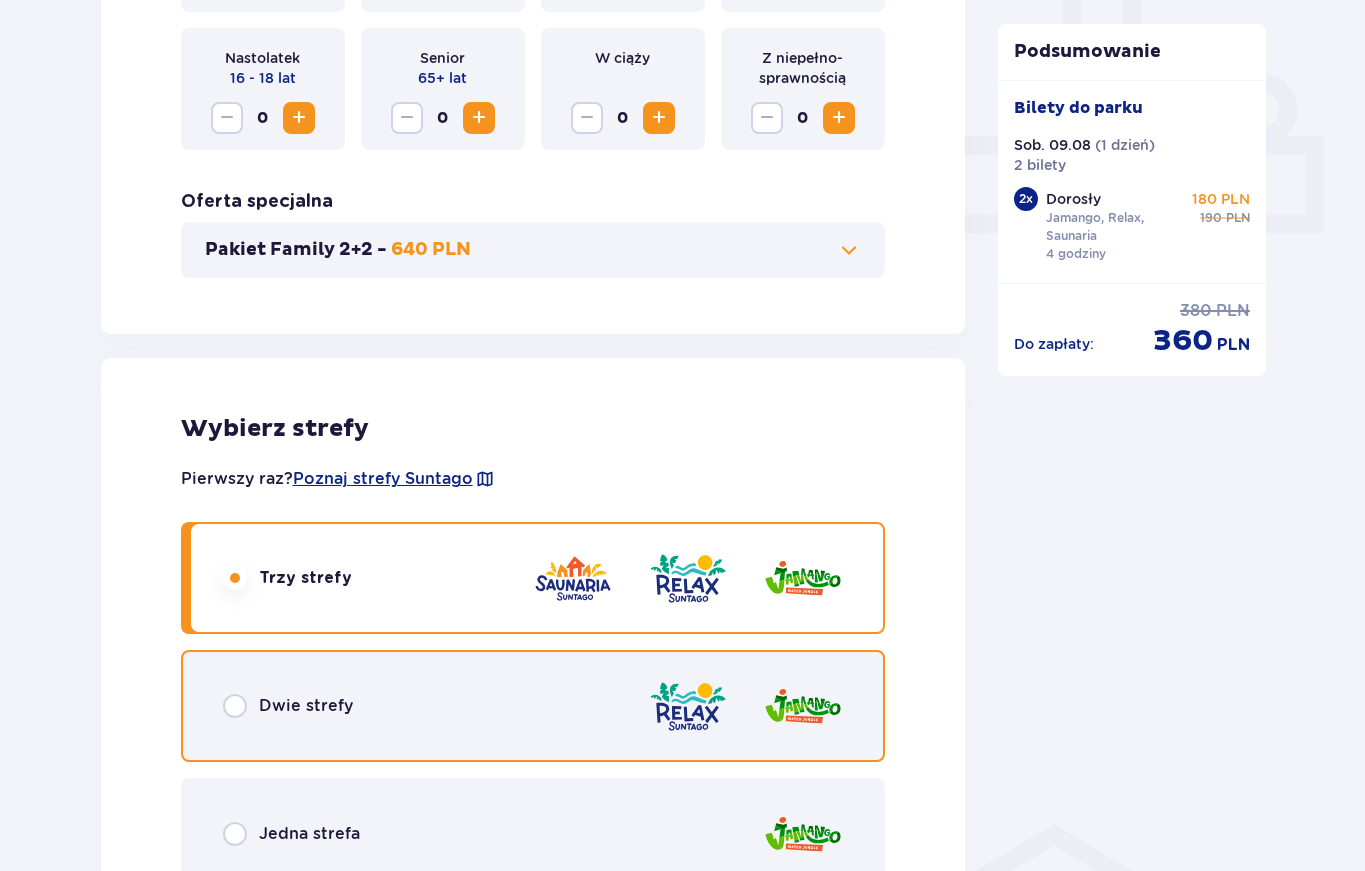 click at bounding box center (235, 706) 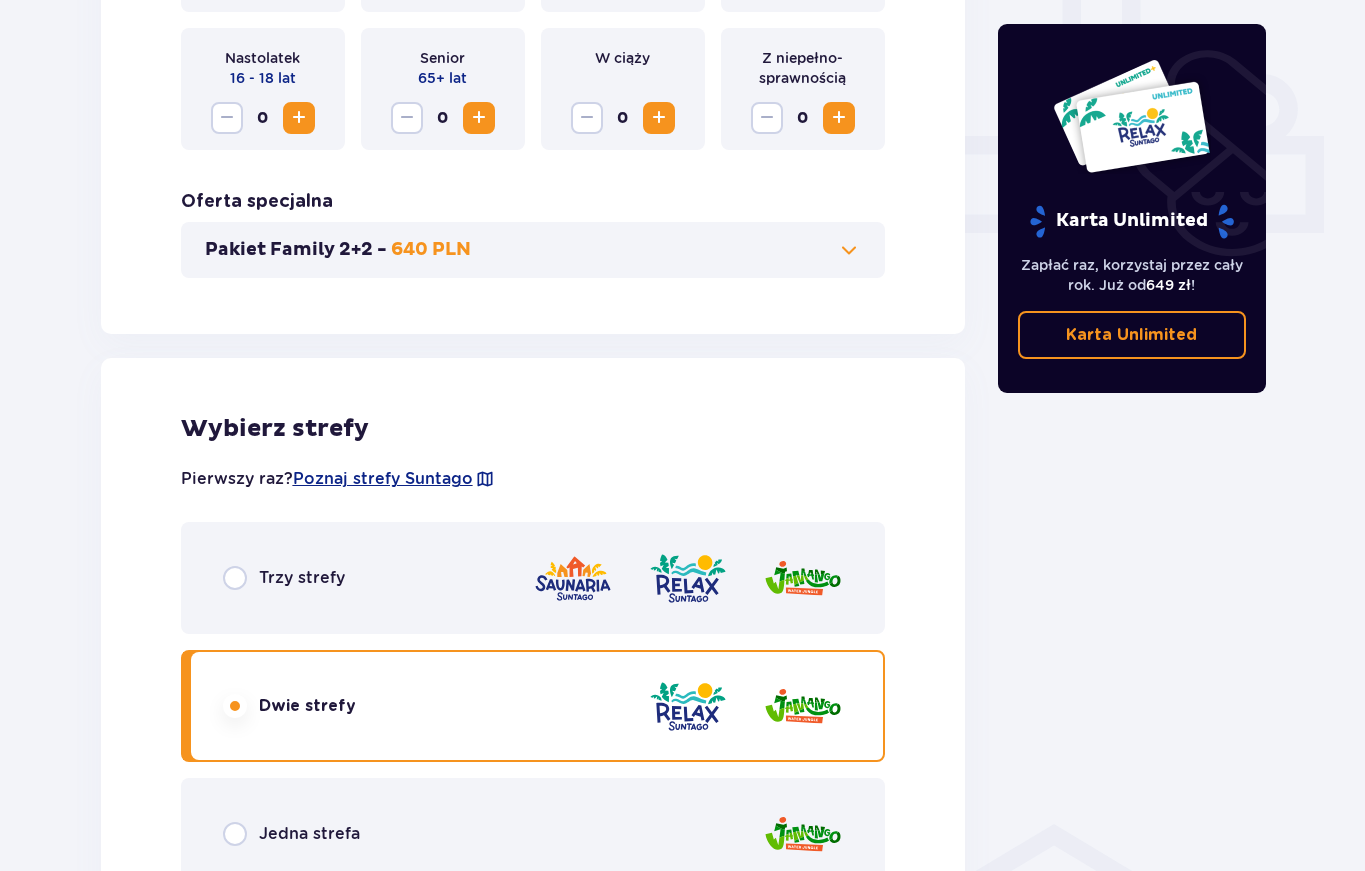 scroll, scrollTop: 1803, scrollLeft: 0, axis: vertical 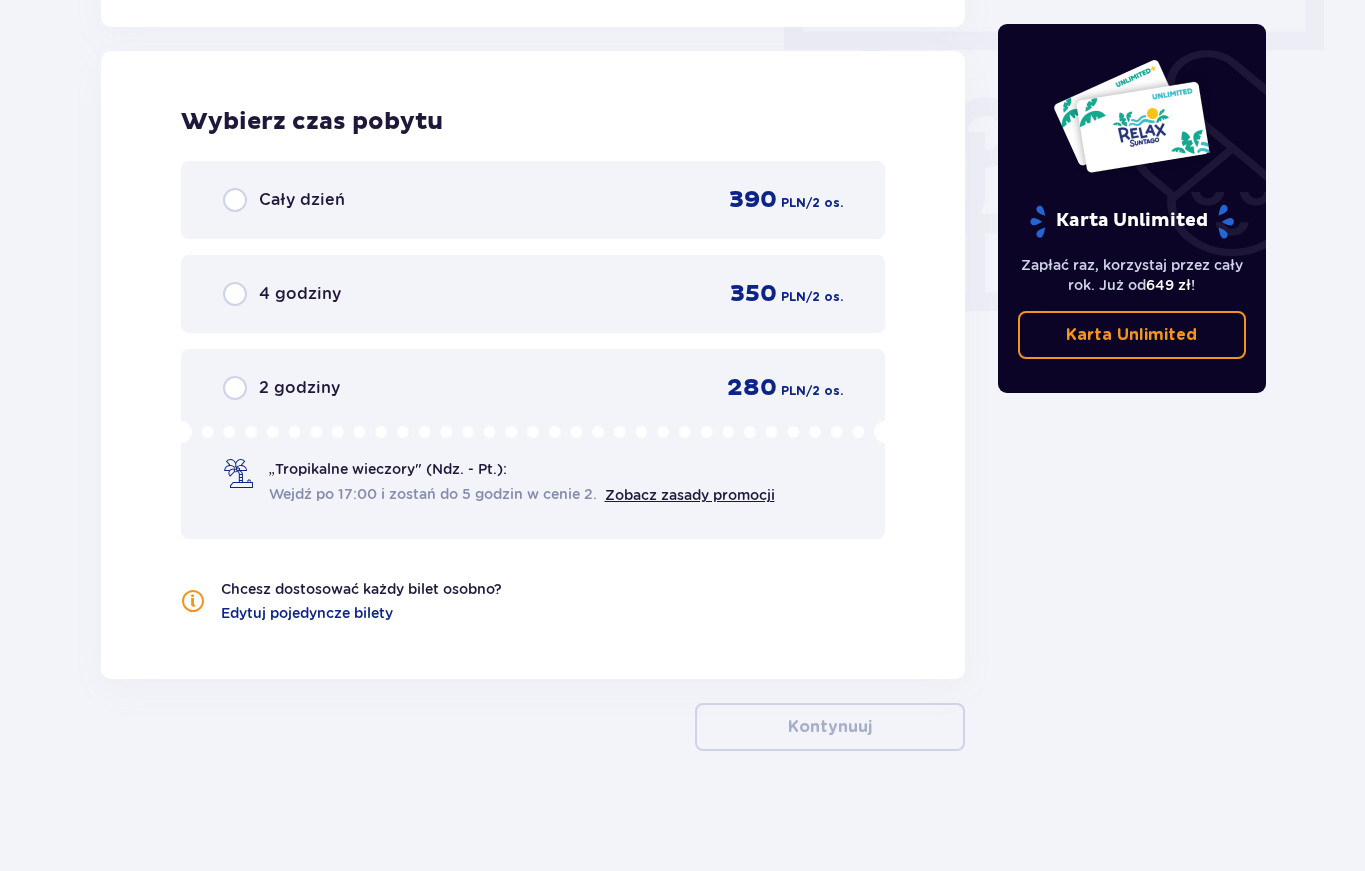 click on "4 godziny" at bounding box center (282, 294) 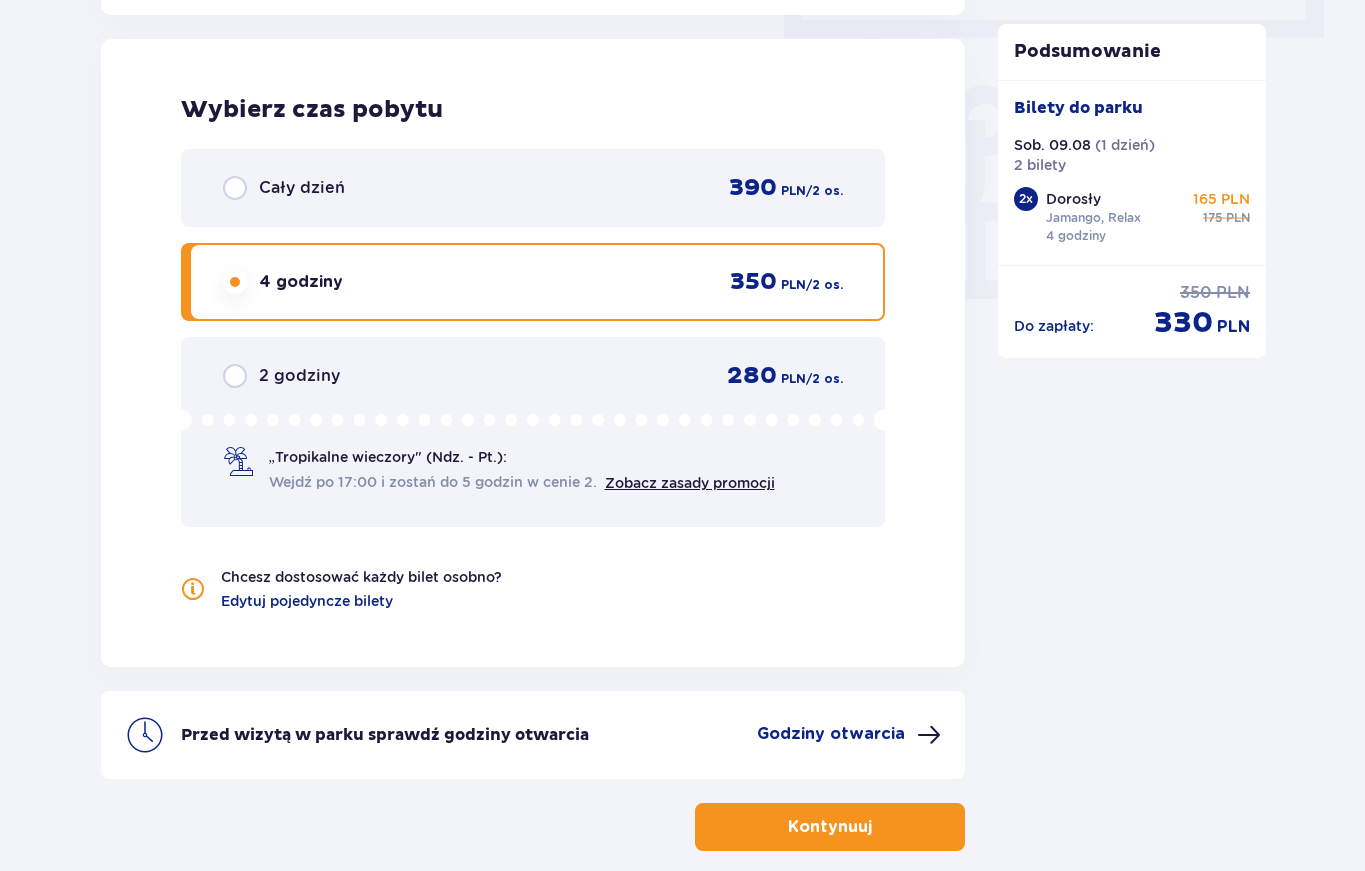 scroll, scrollTop: 1915, scrollLeft: 0, axis: vertical 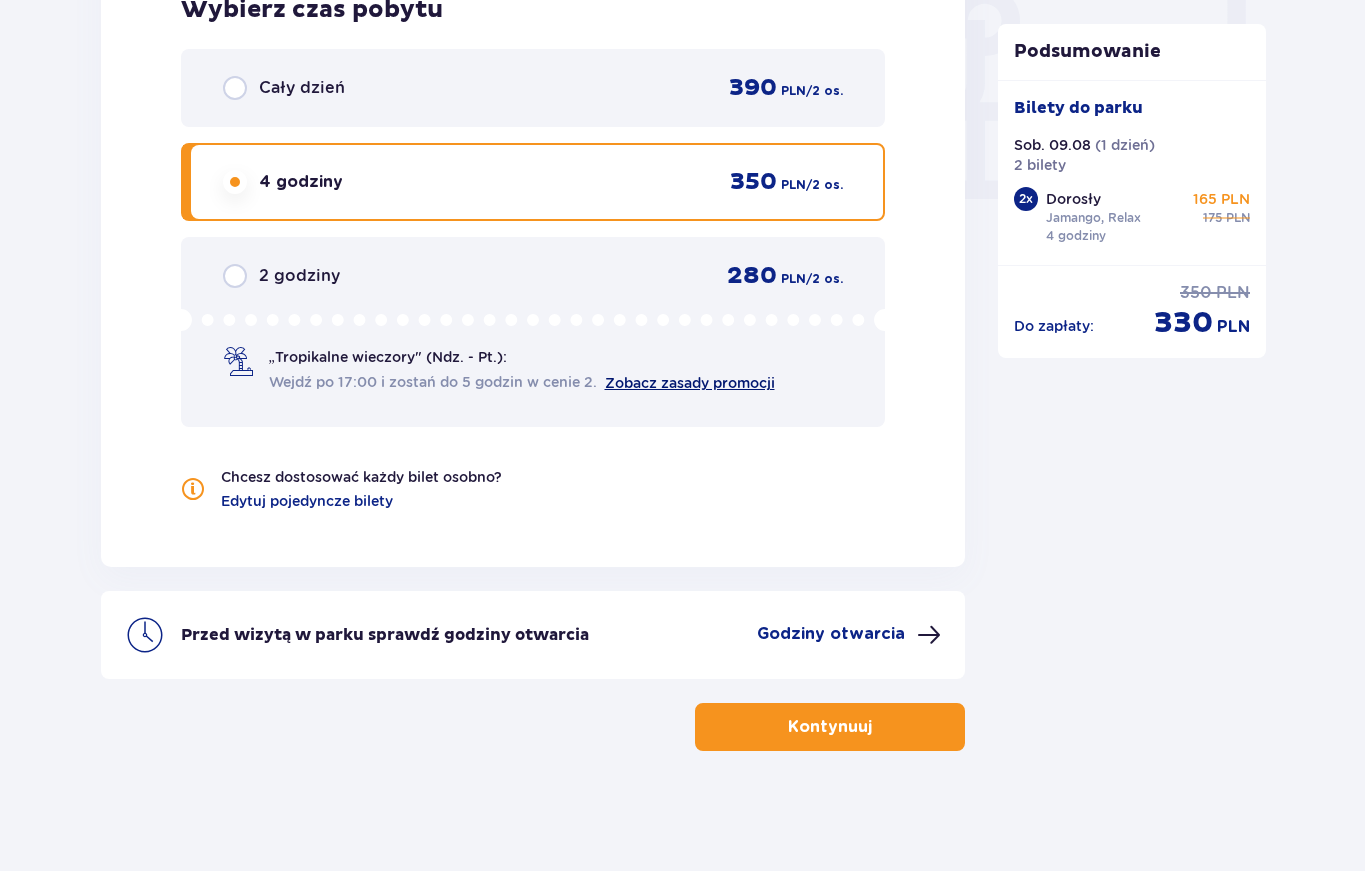 click on "Zobacz zasady promocji" at bounding box center (690, 383) 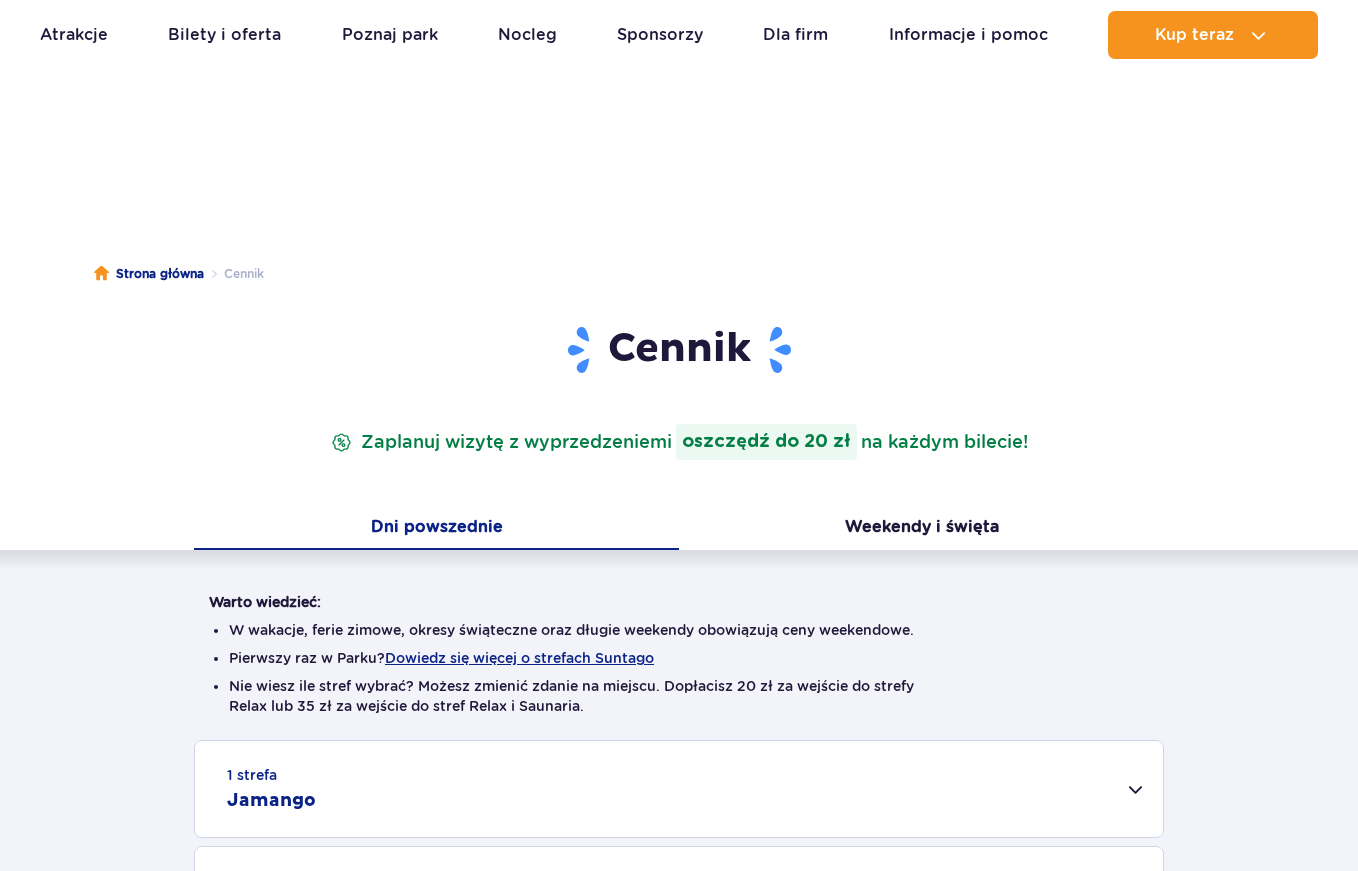 scroll, scrollTop: 200, scrollLeft: 0, axis: vertical 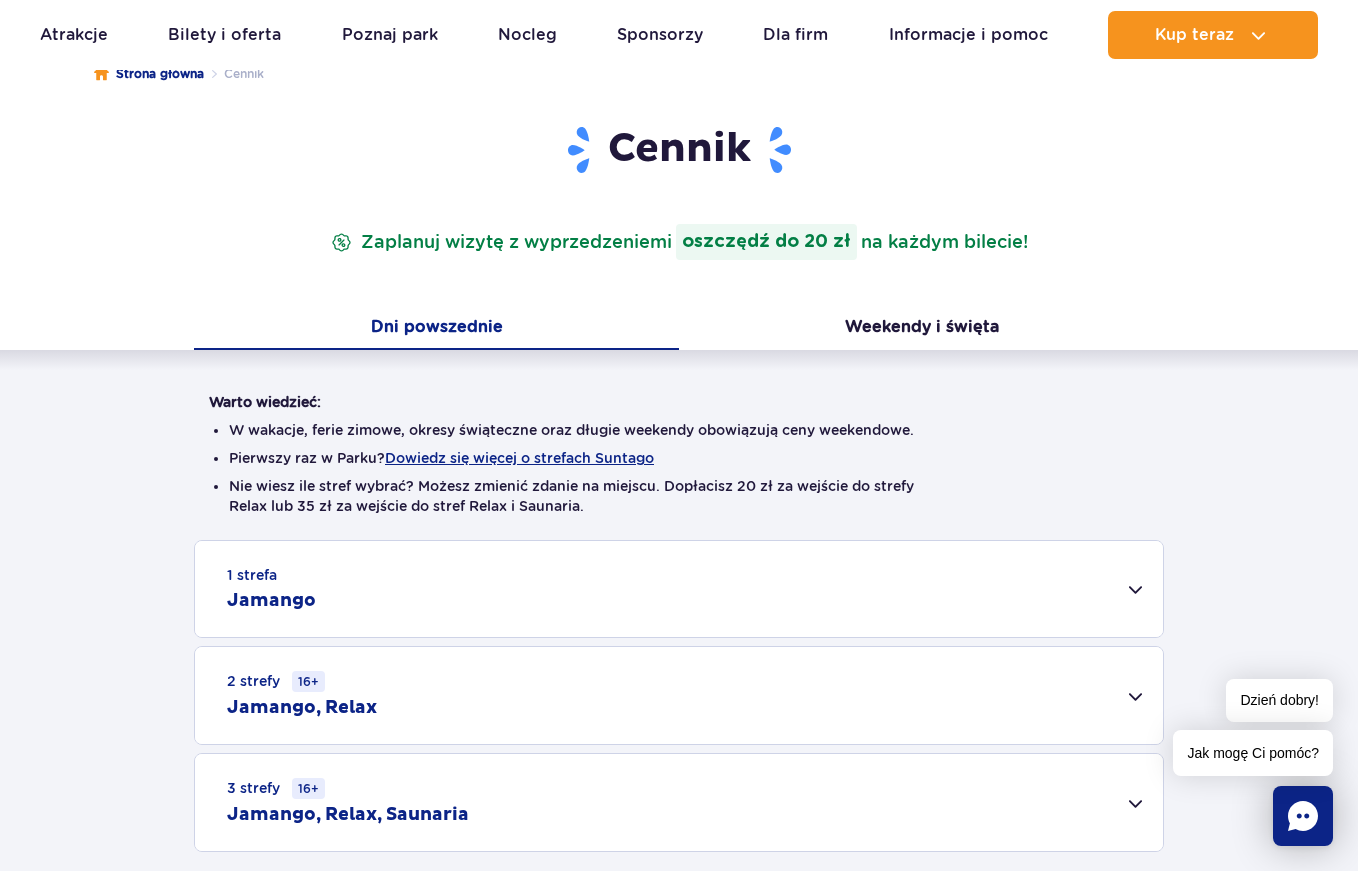click on "2 strefy  16+
Jamango, Relax" at bounding box center [679, 695] 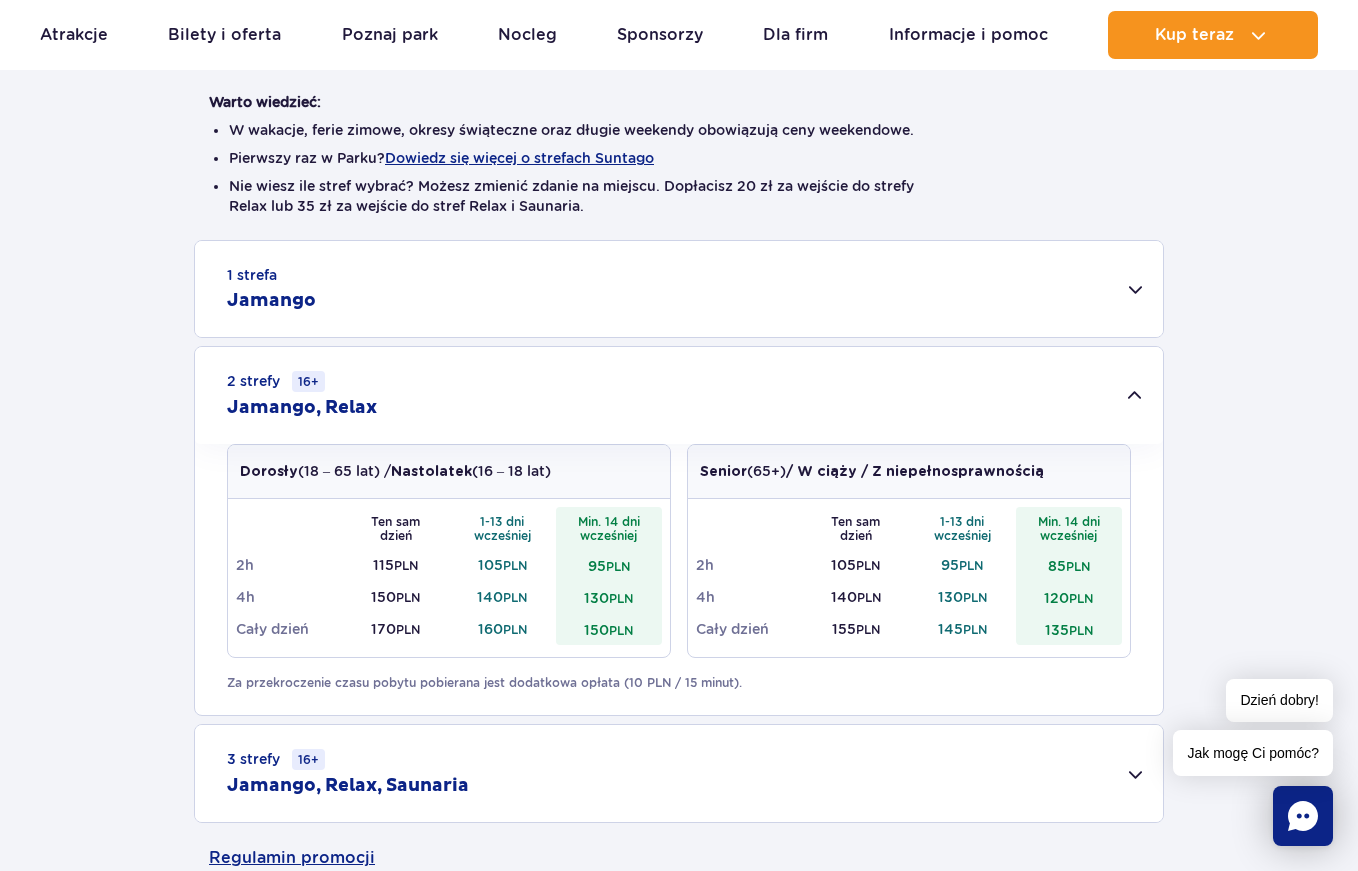scroll, scrollTop: 600, scrollLeft: 0, axis: vertical 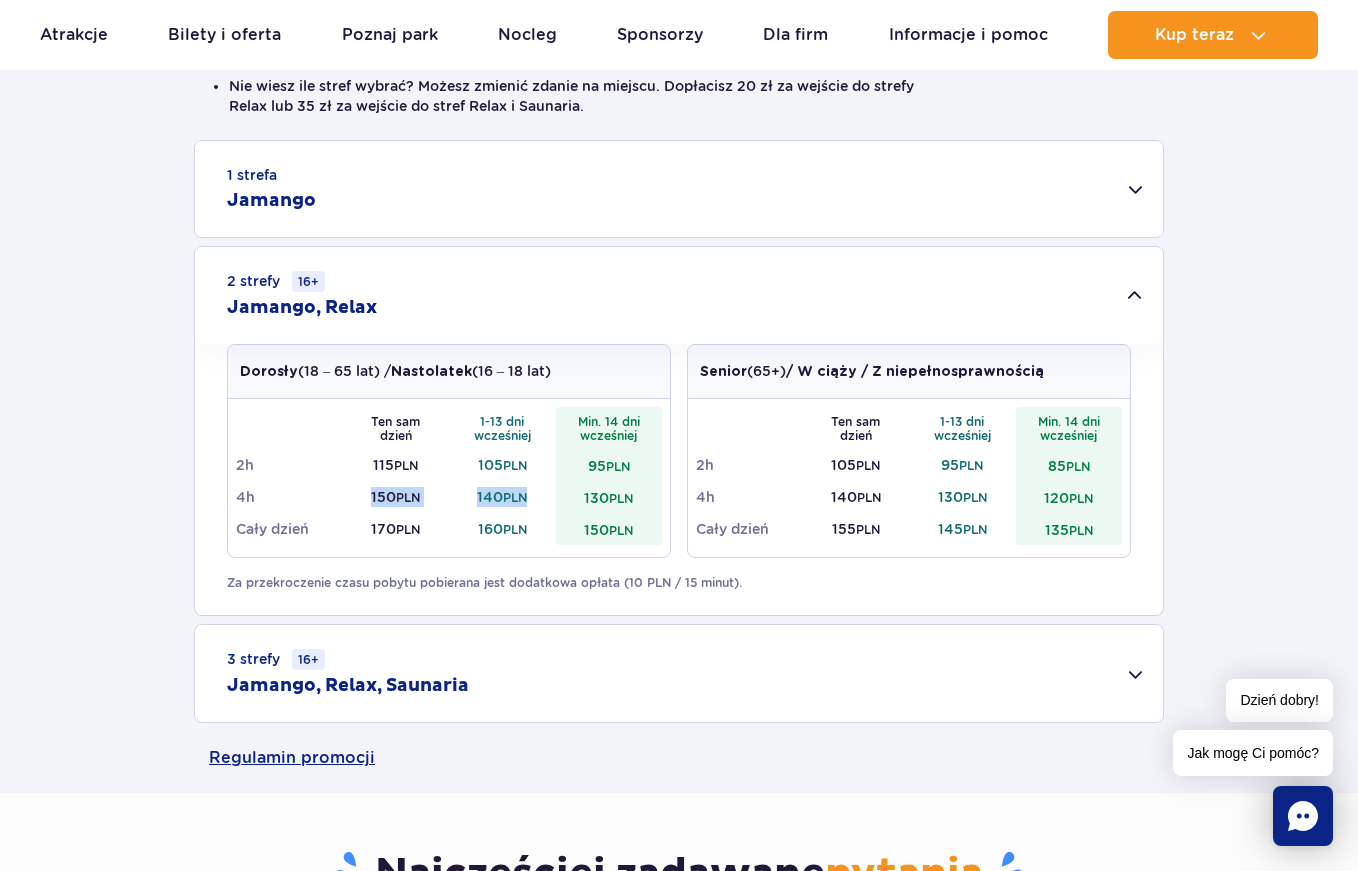 drag, startPoint x: 364, startPoint y: 498, endPoint x: 544, endPoint y: 496, distance: 180.01111 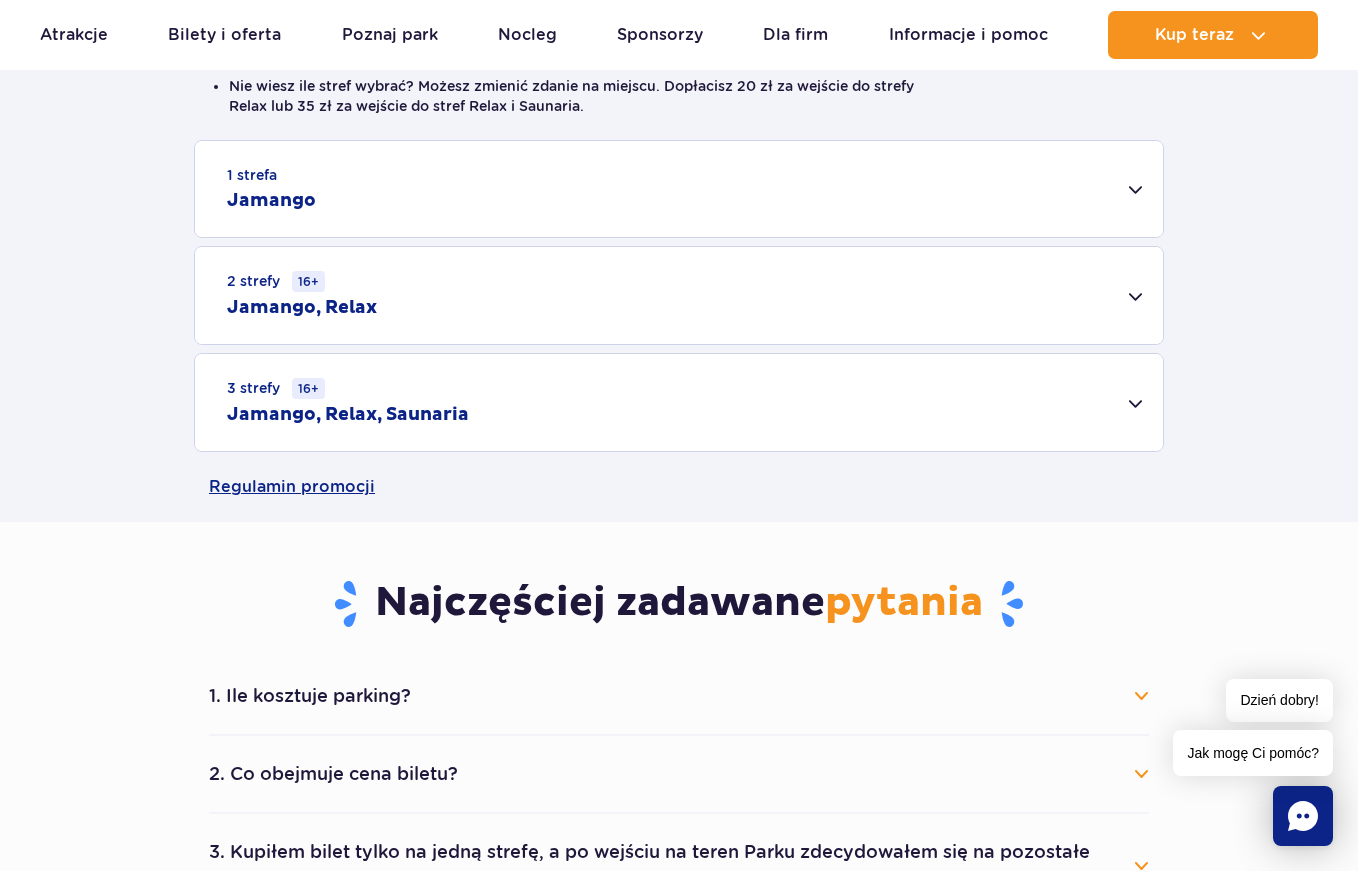 click on "2 strefy  16+
Jamango, Relax" at bounding box center [679, 295] 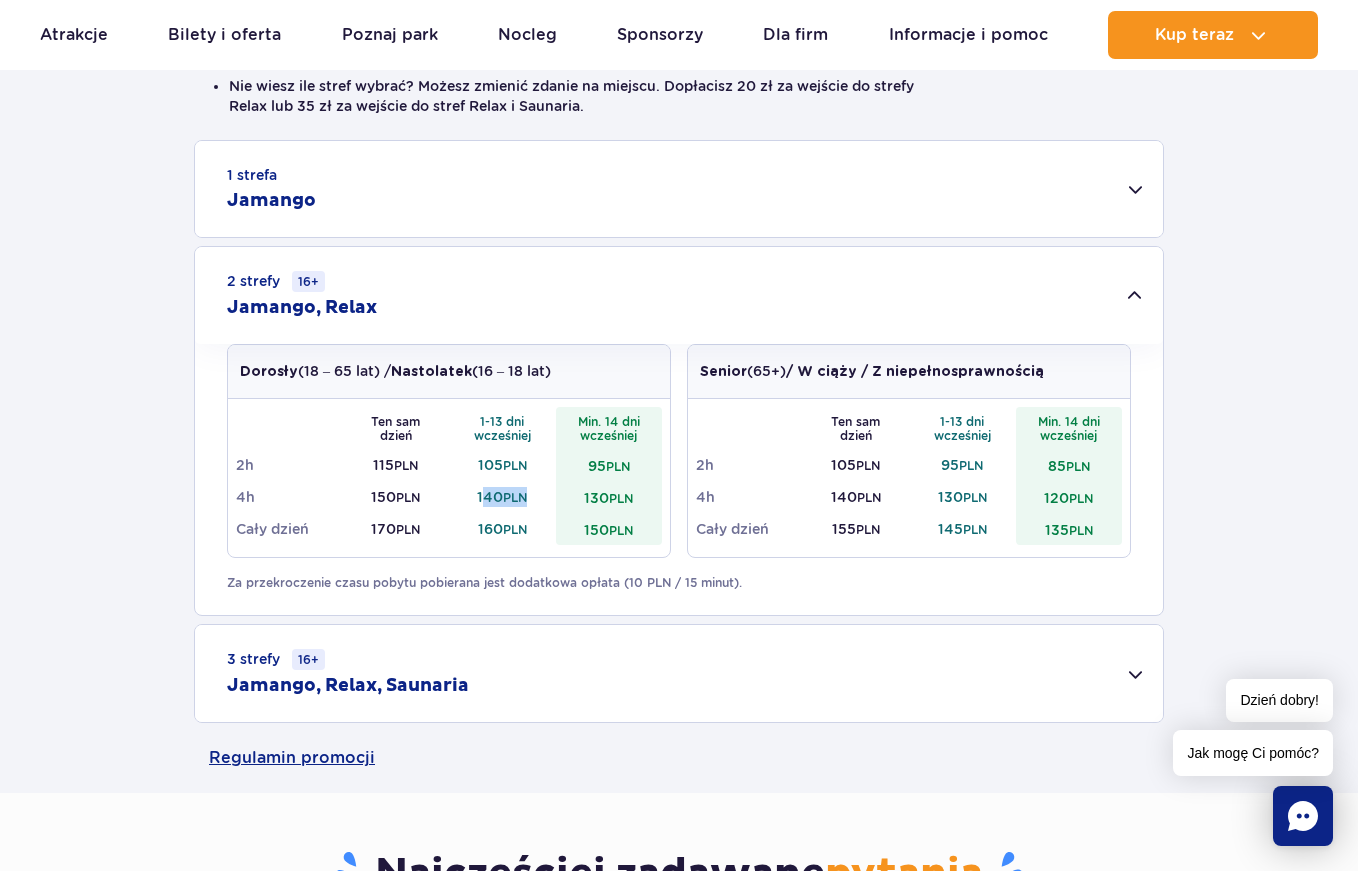 drag, startPoint x: 481, startPoint y: 494, endPoint x: 543, endPoint y: 494, distance: 62 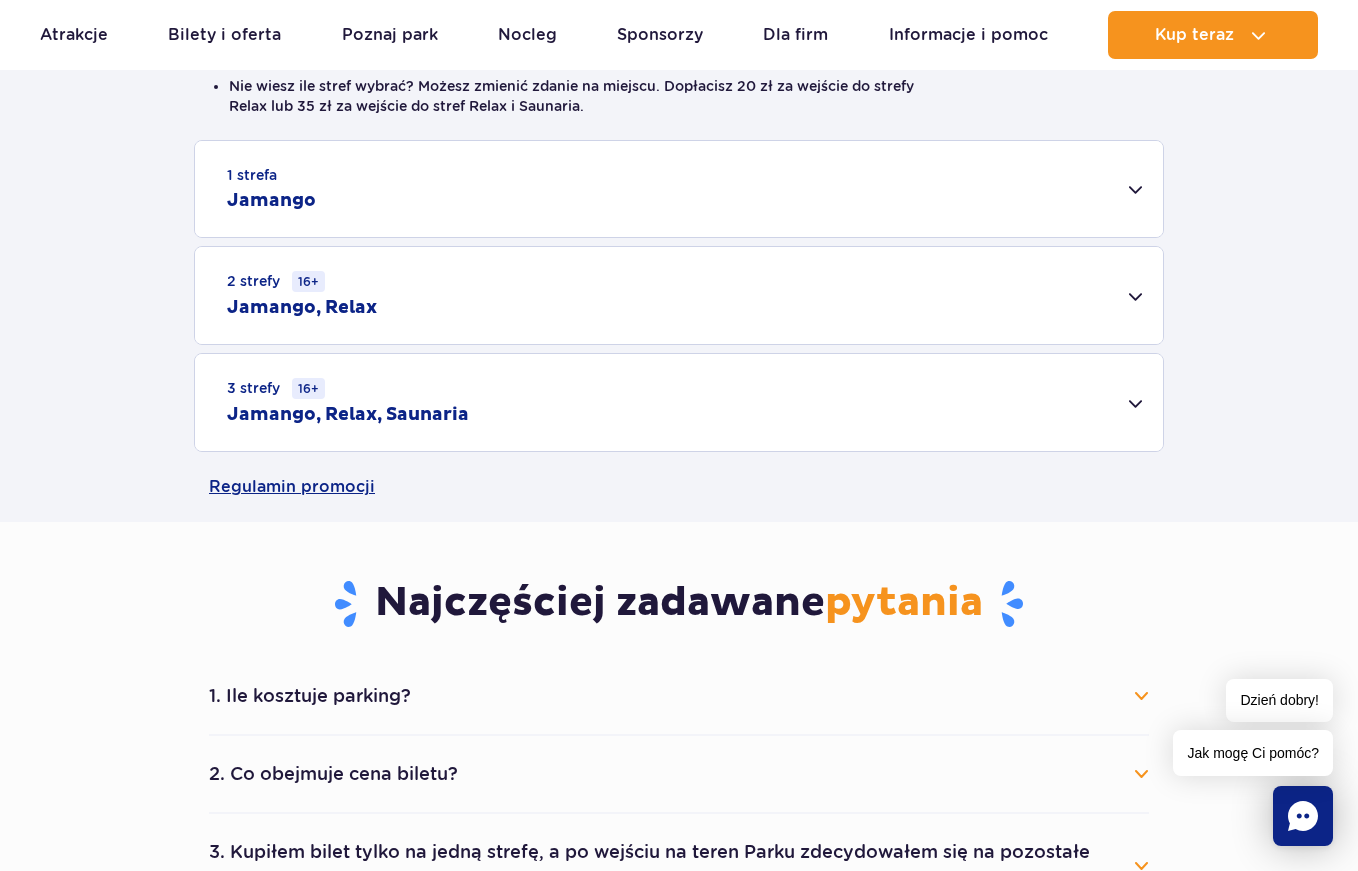 click on "3 strefy  16+
Jamango, Relax, Saunaria" at bounding box center [679, 402] 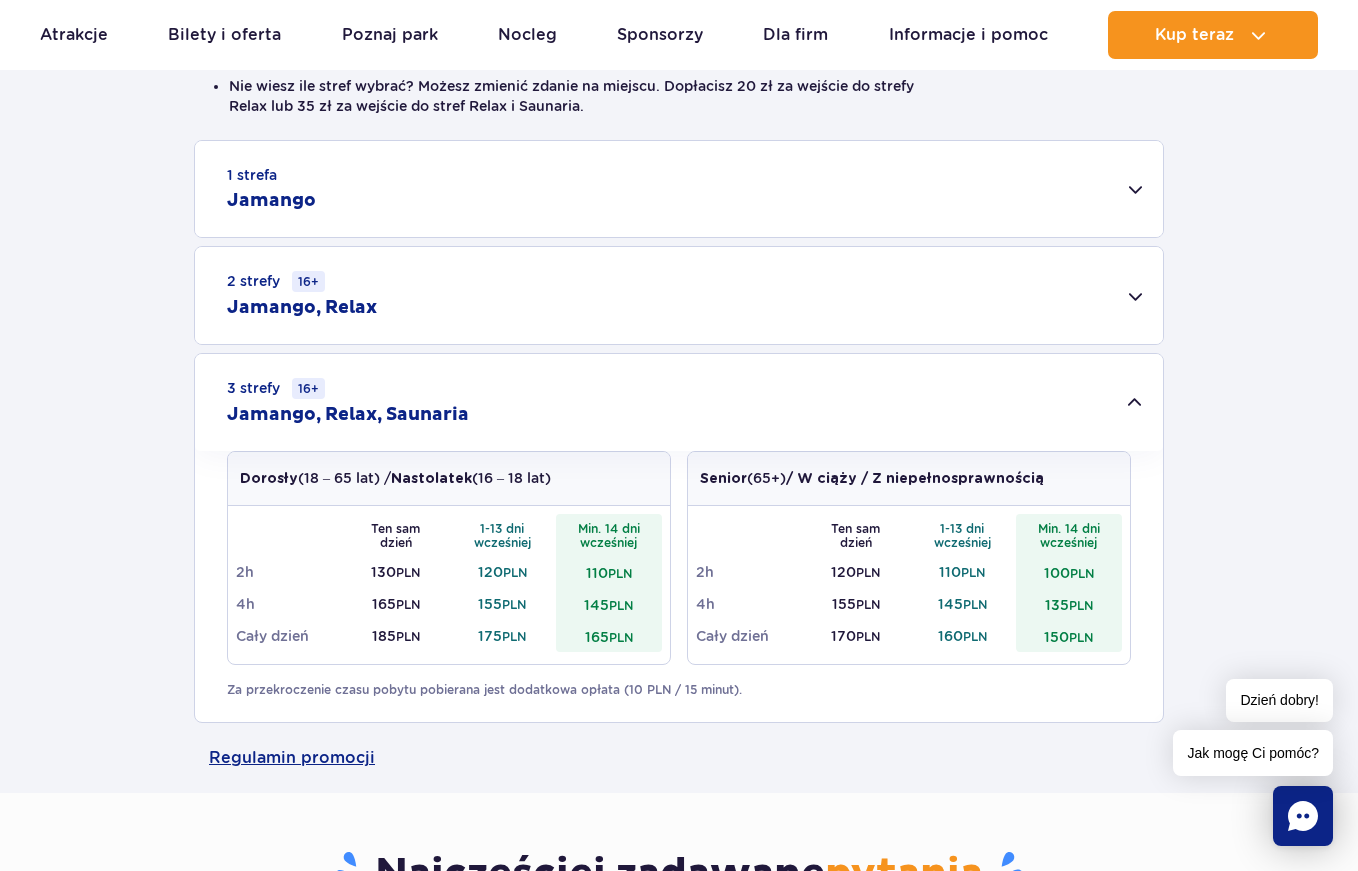 click on "2 strefy  16+
Jamango, Relax" at bounding box center (679, 295) 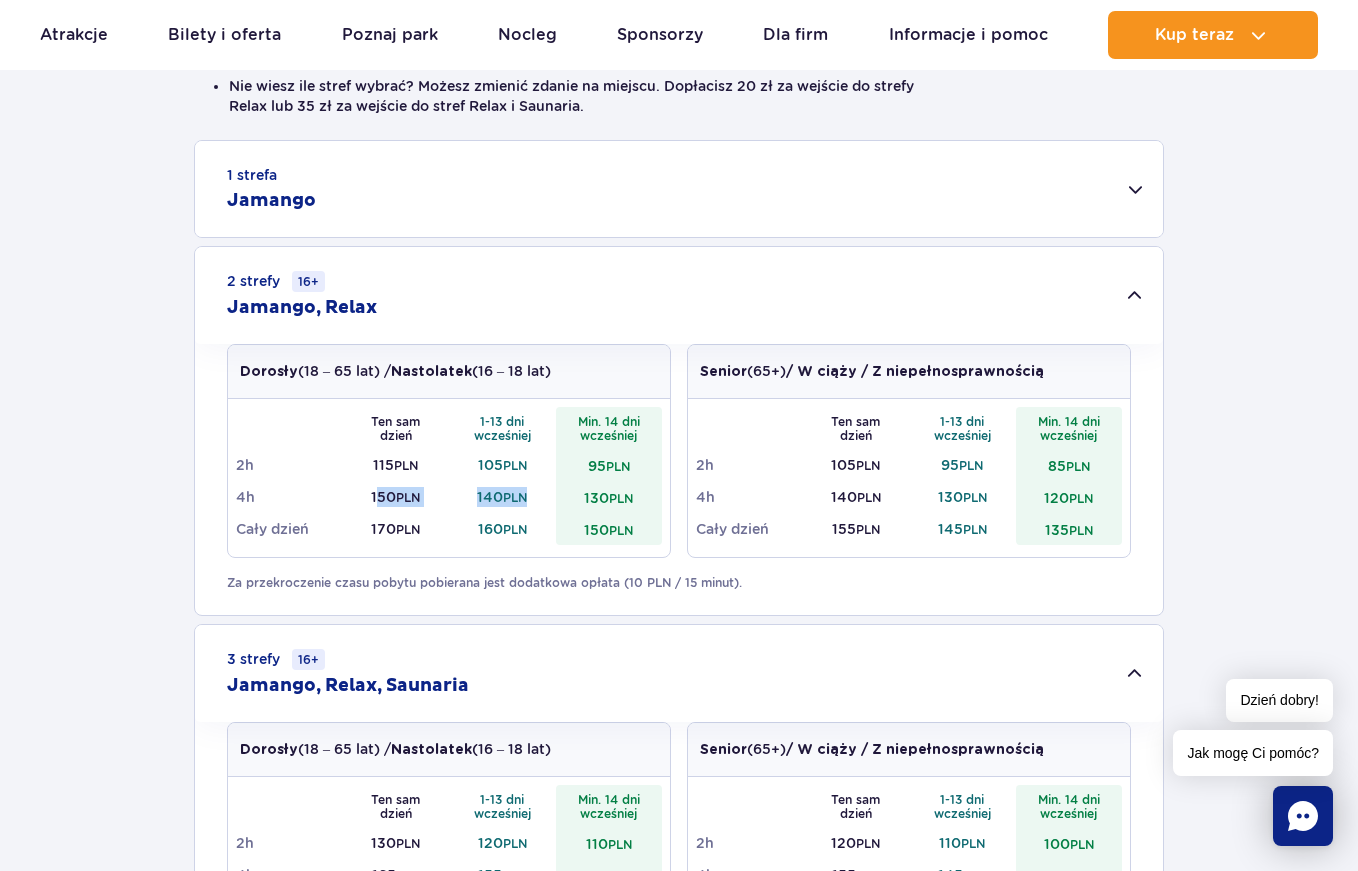drag, startPoint x: 373, startPoint y: 495, endPoint x: 541, endPoint y: 490, distance: 168.07439 